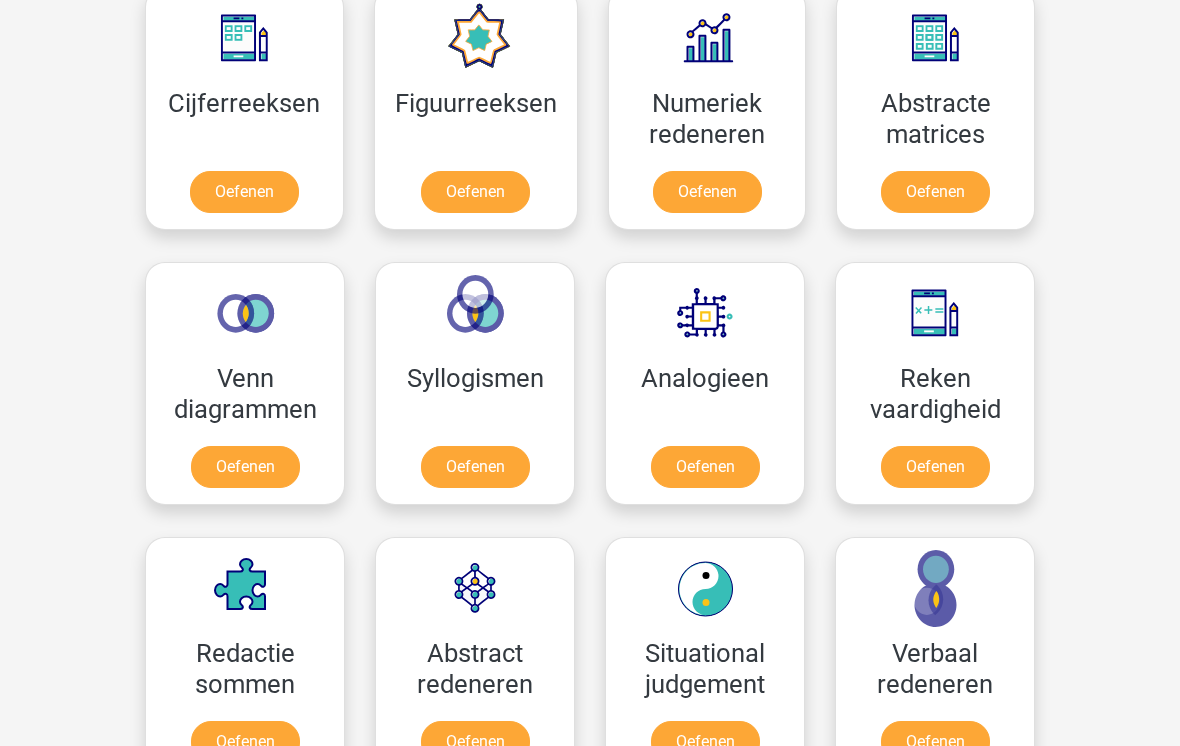 scroll, scrollTop: 960, scrollLeft: 0, axis: vertical 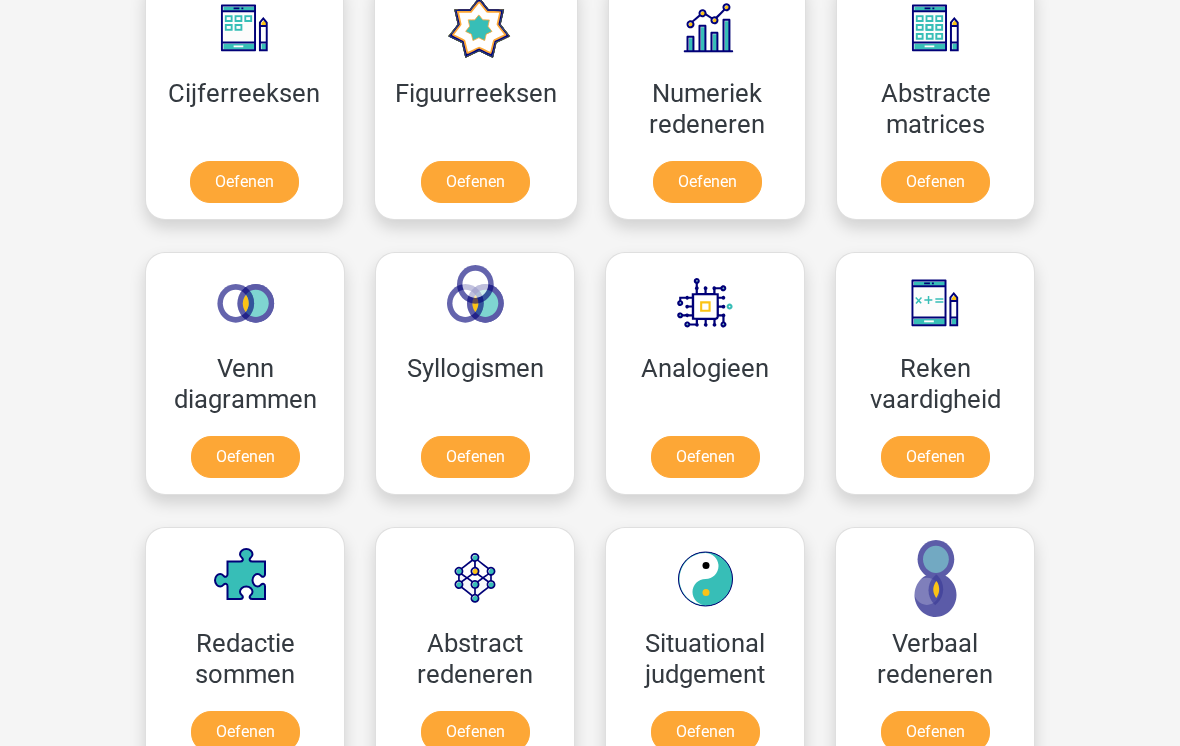 click on "Oefenen" at bounding box center (244, 183) 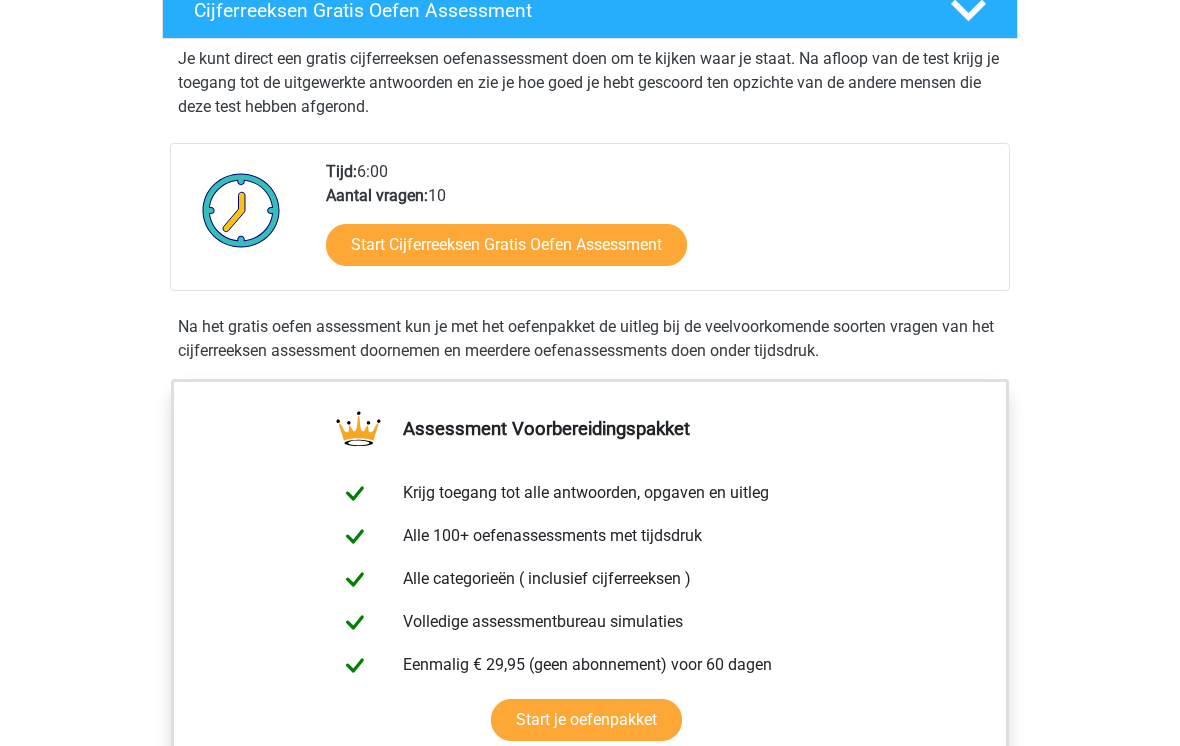 scroll, scrollTop: 391, scrollLeft: 0, axis: vertical 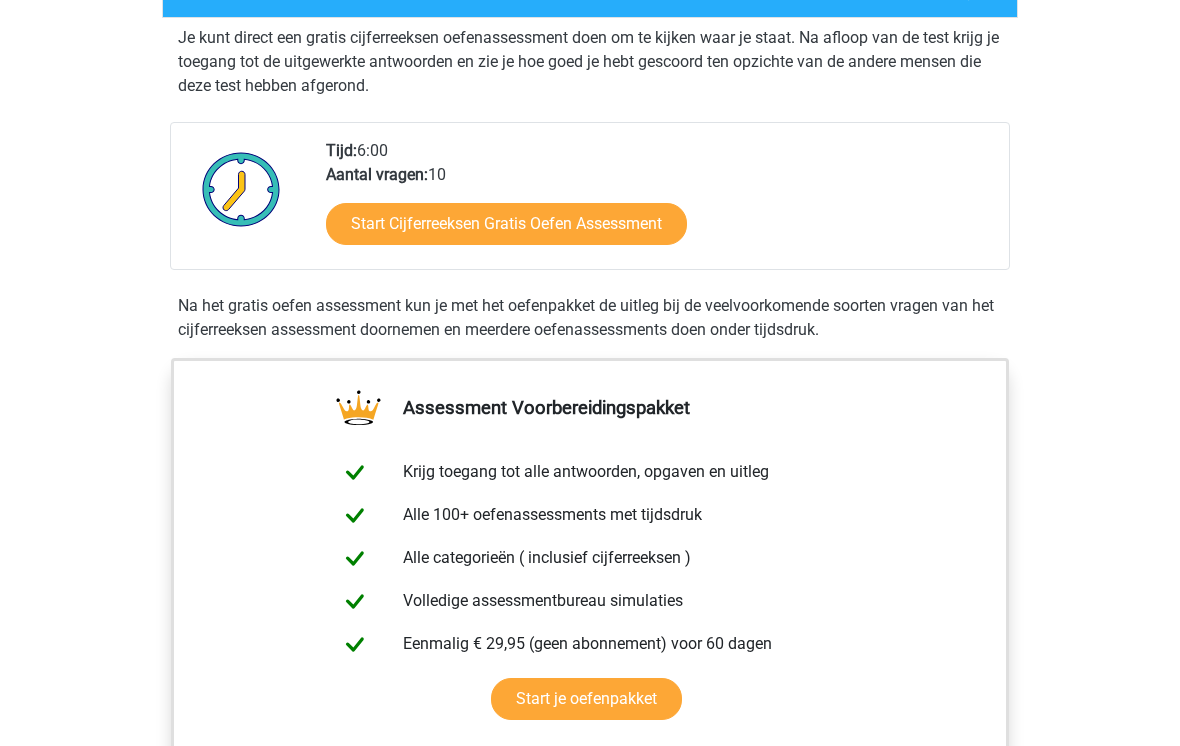 click on "Start Cijferreeksen
Gratis Oefen Assessment" at bounding box center [506, 225] 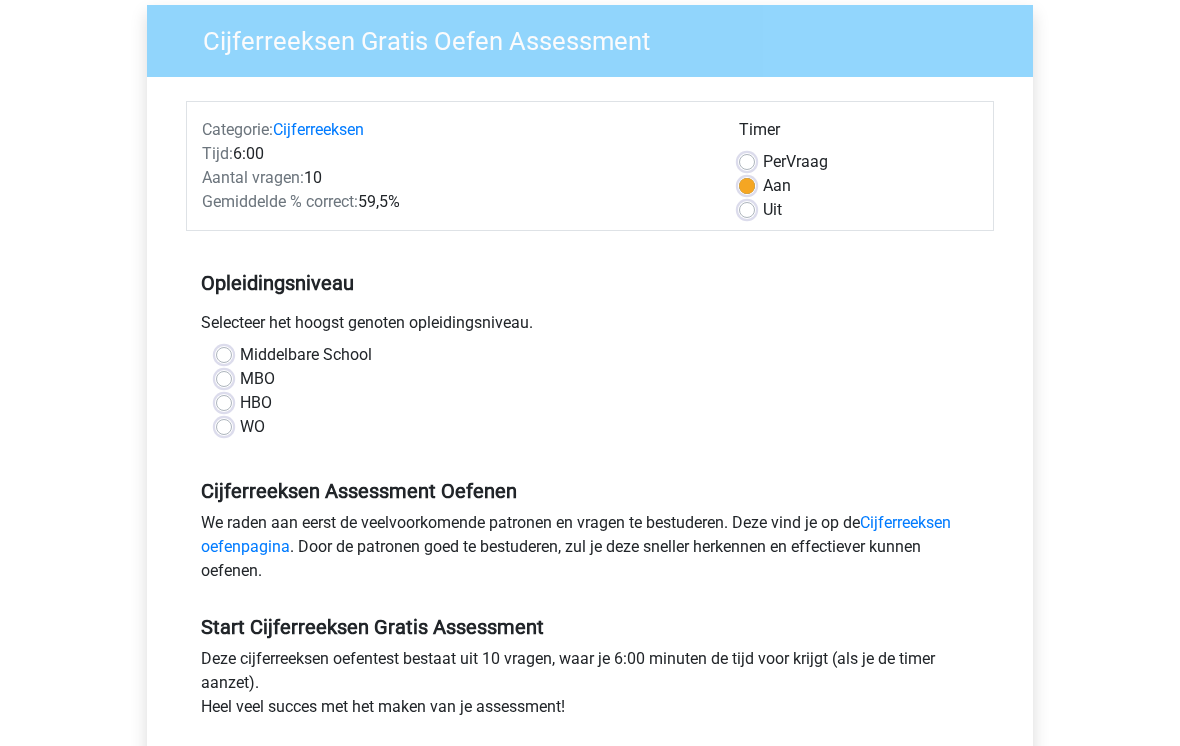 scroll, scrollTop: 161, scrollLeft: 0, axis: vertical 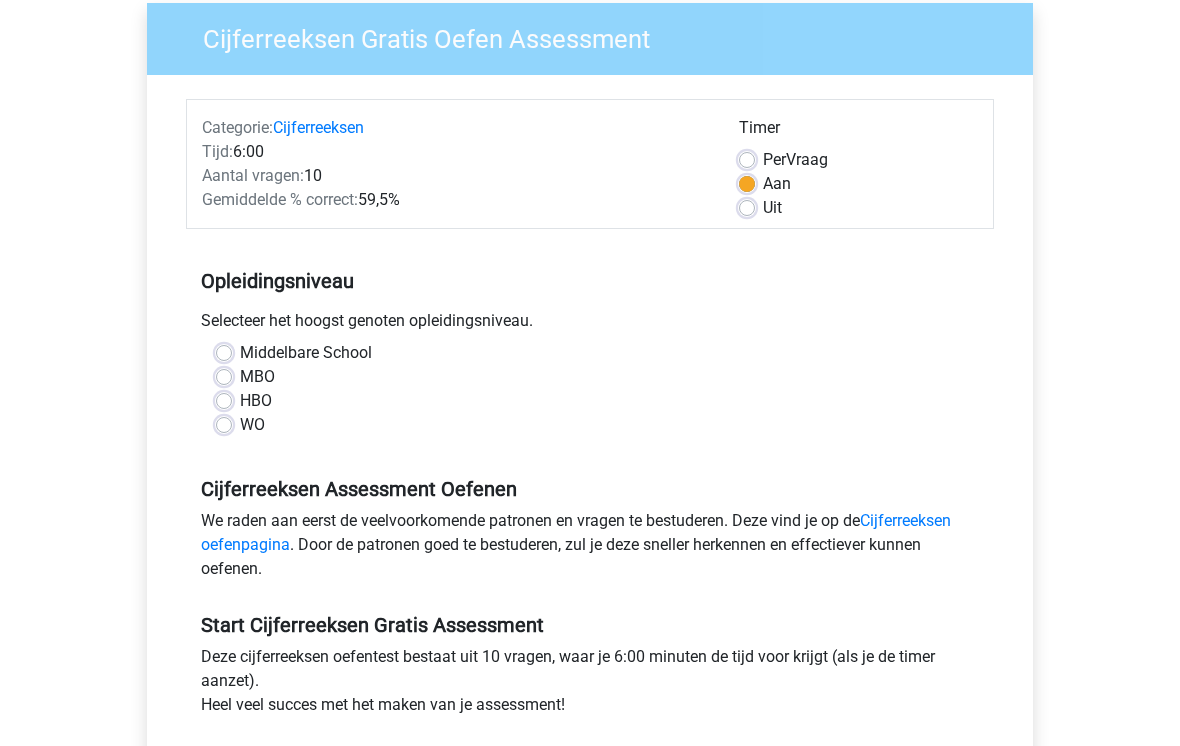 click on "HBO" at bounding box center [256, 401] 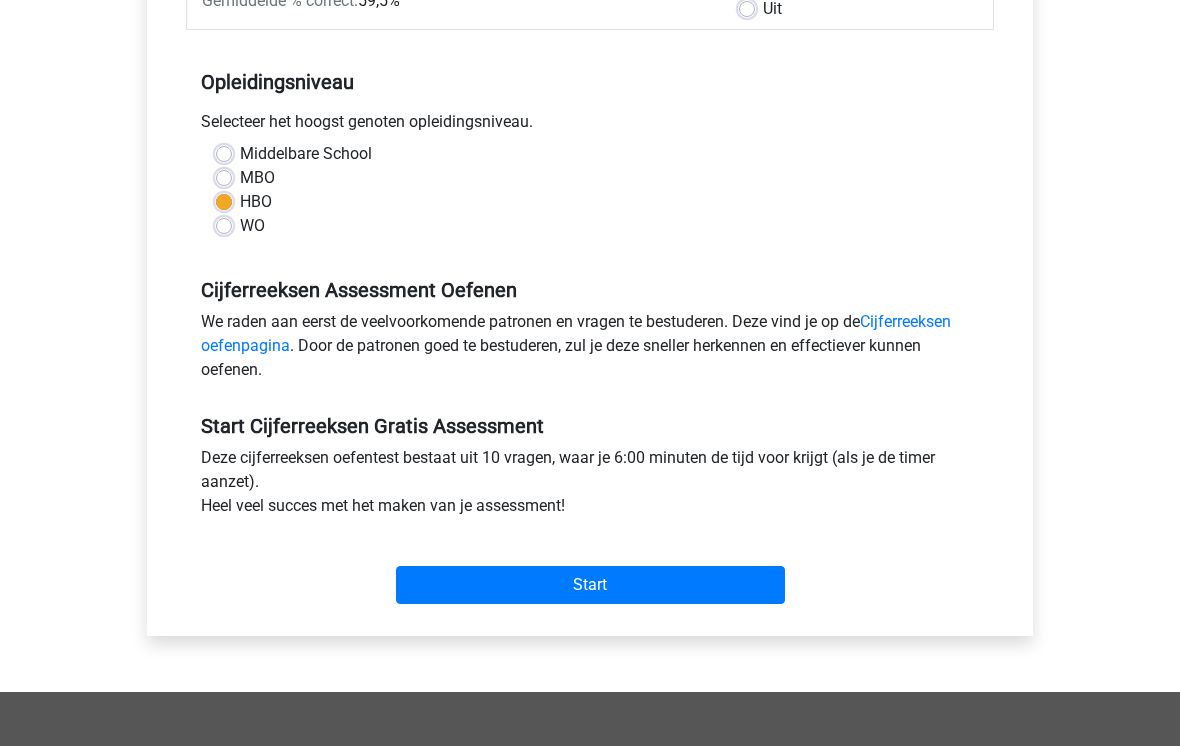 scroll, scrollTop: 475, scrollLeft: 0, axis: vertical 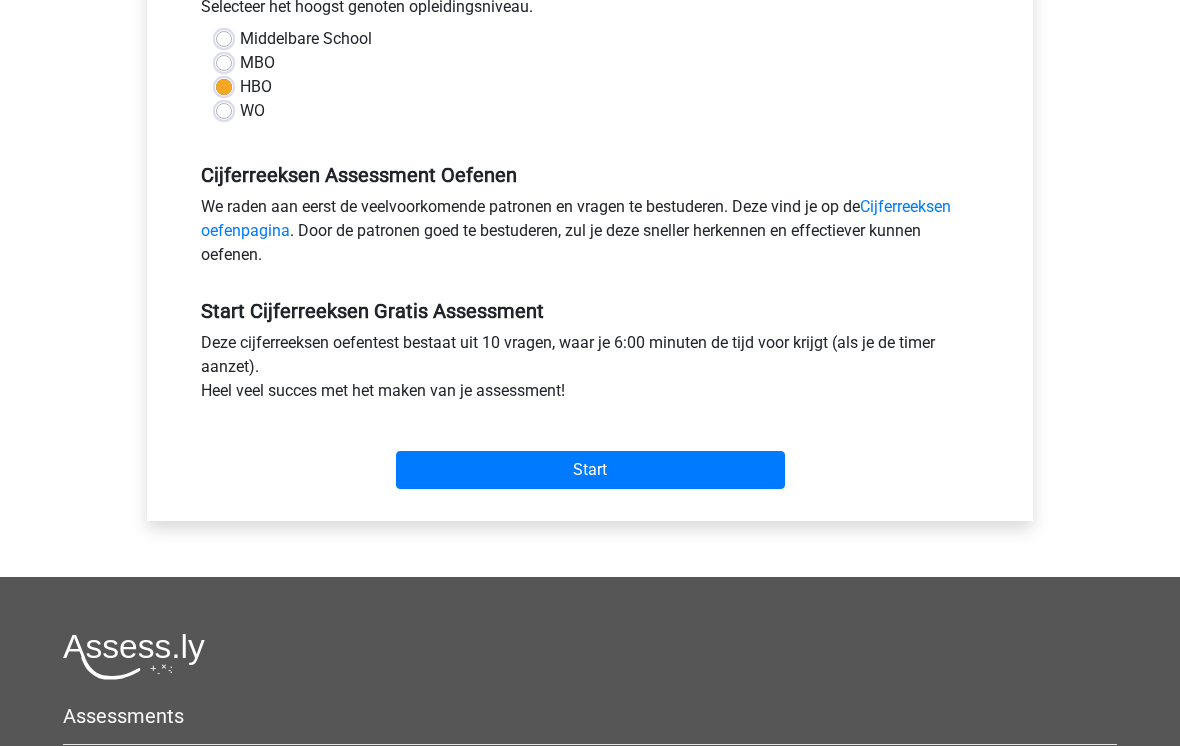 click on "Start" at bounding box center (590, 470) 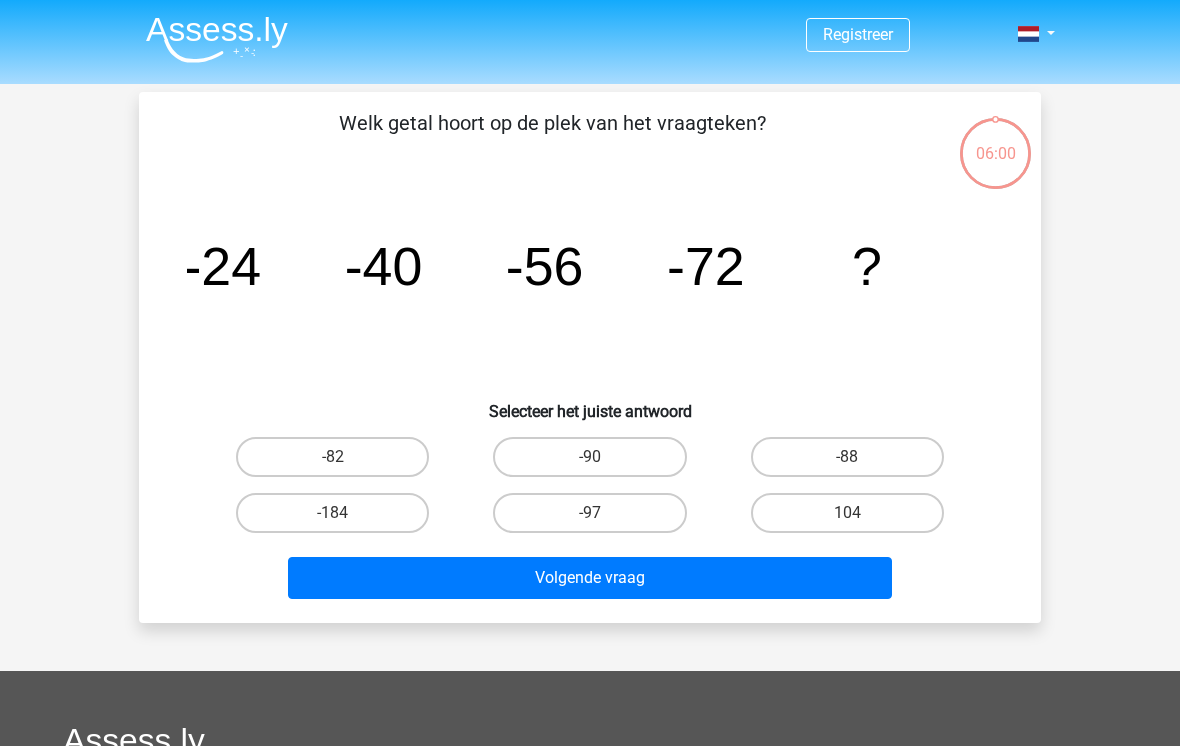 scroll, scrollTop: 0, scrollLeft: 0, axis: both 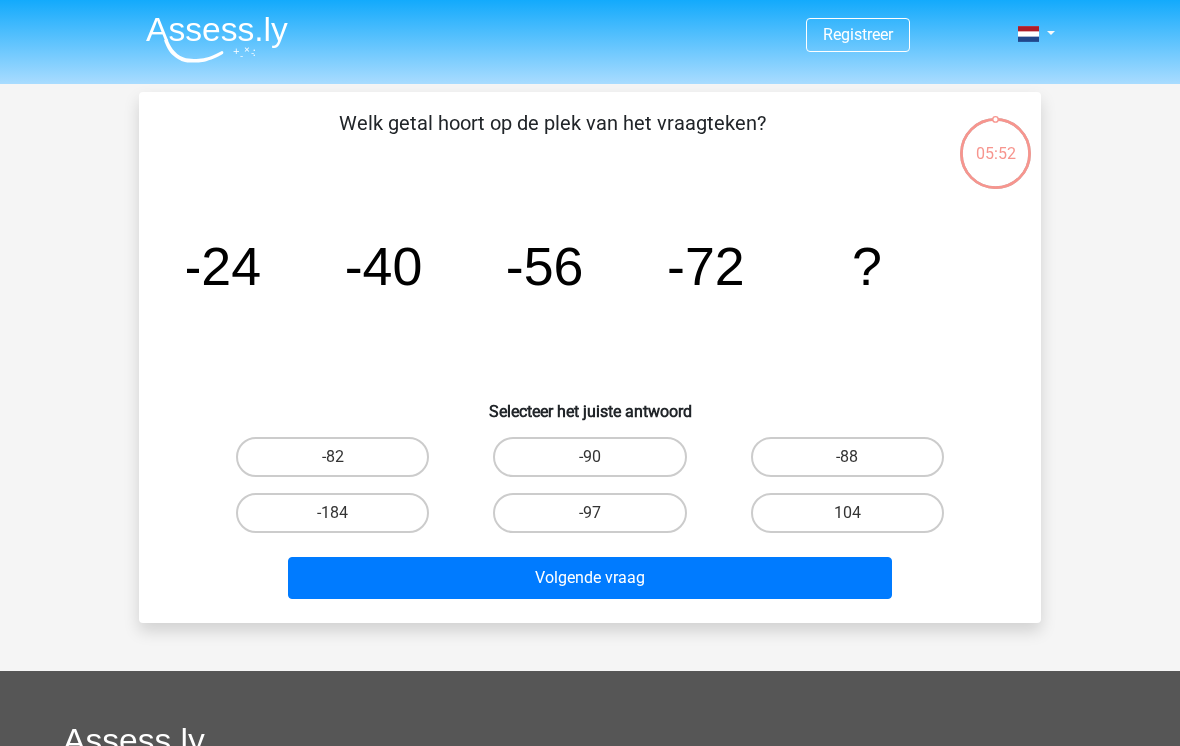 click on "image/svg+xml
-24
-40
-56
-72
?" 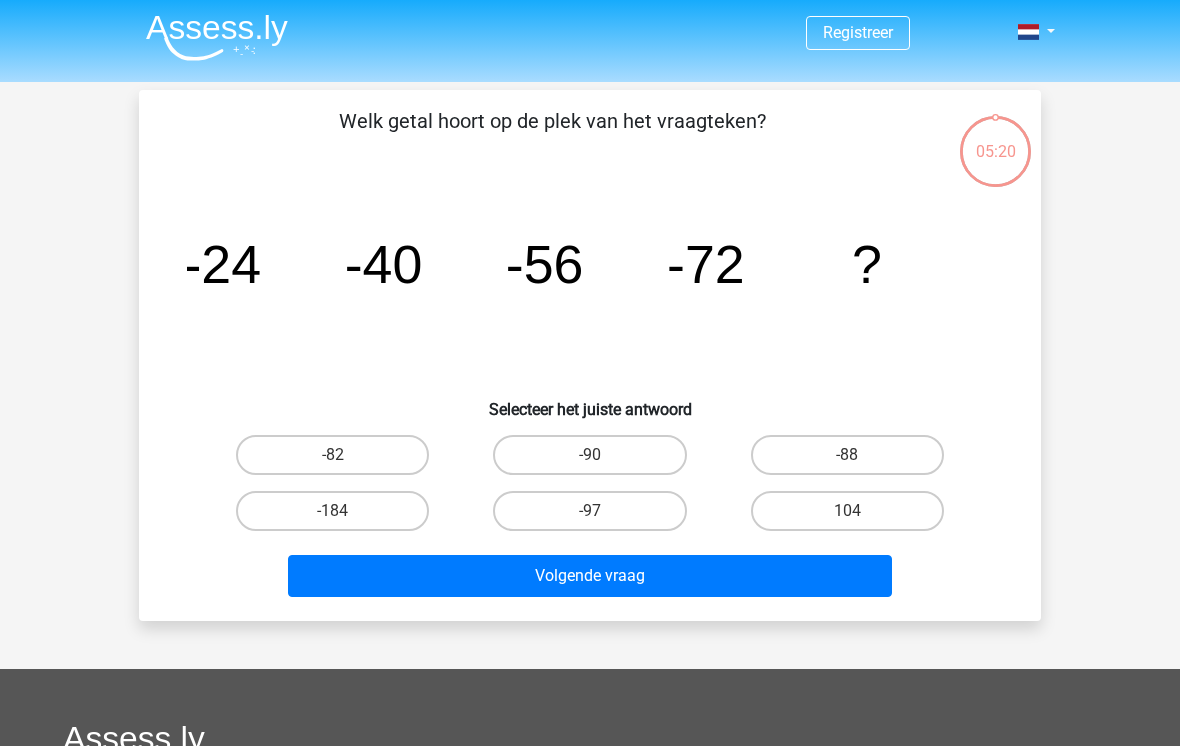 scroll, scrollTop: 0, scrollLeft: 0, axis: both 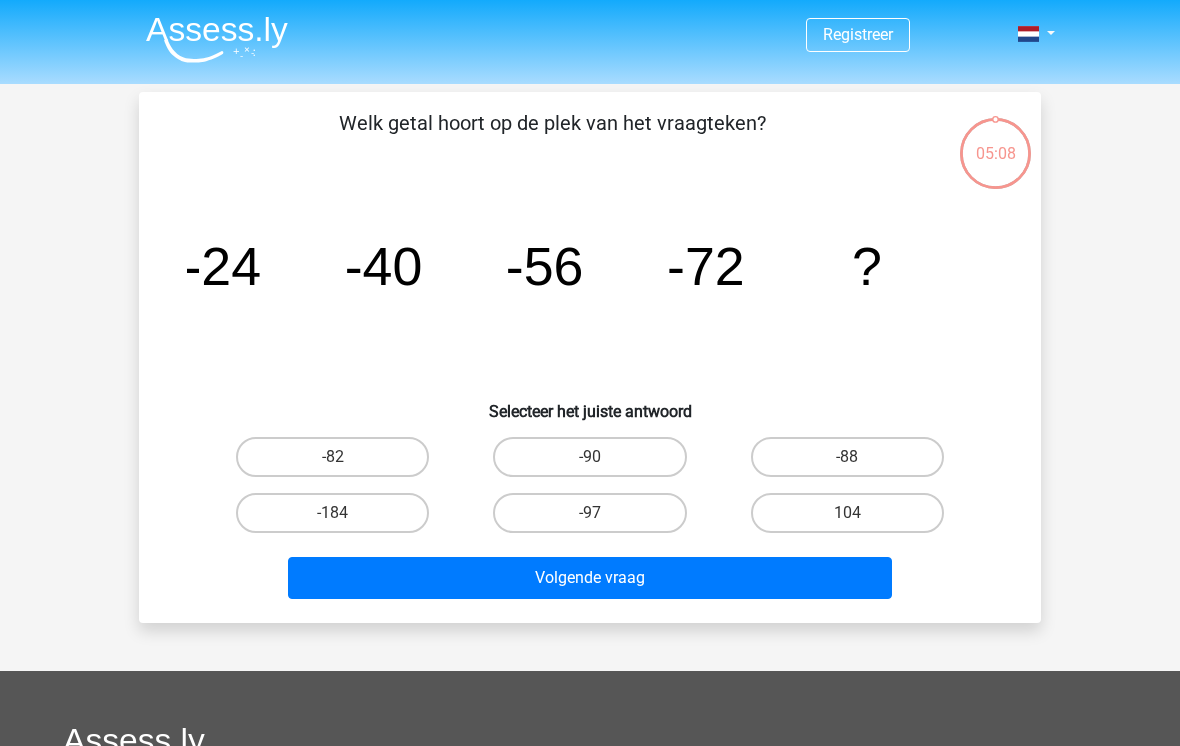 click on "-88" at bounding box center (847, 457) 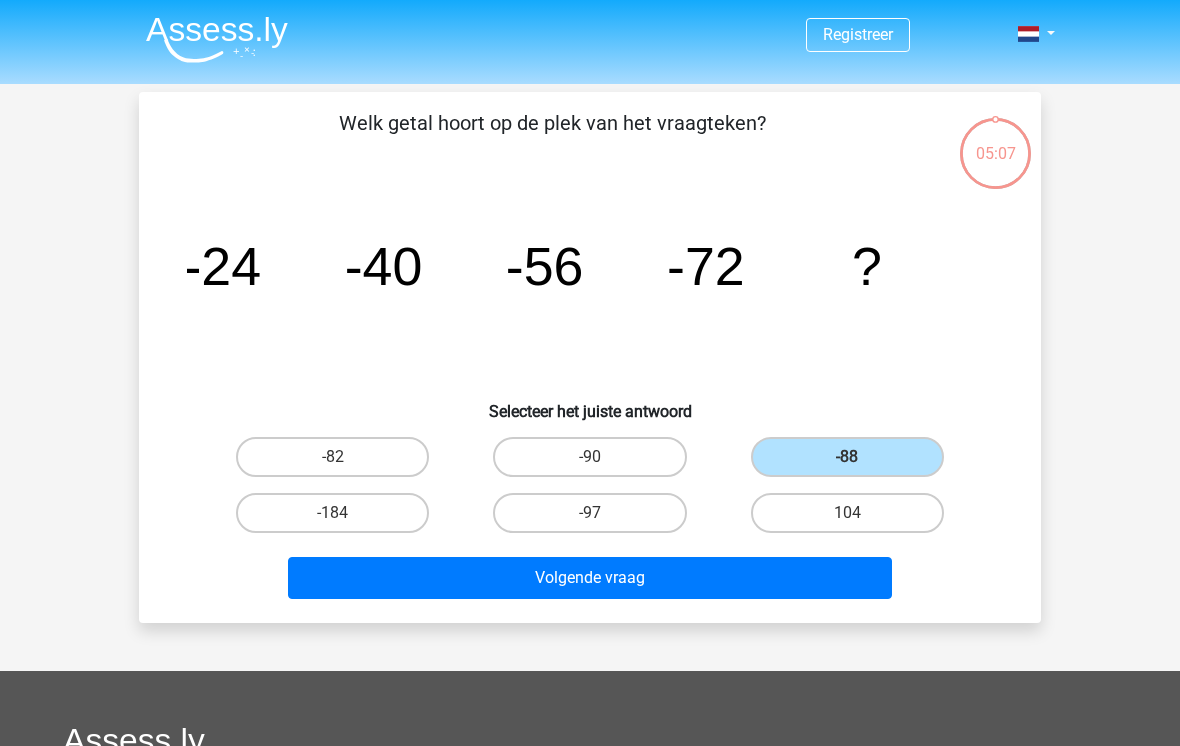 click on "Volgende vraag" at bounding box center [590, 578] 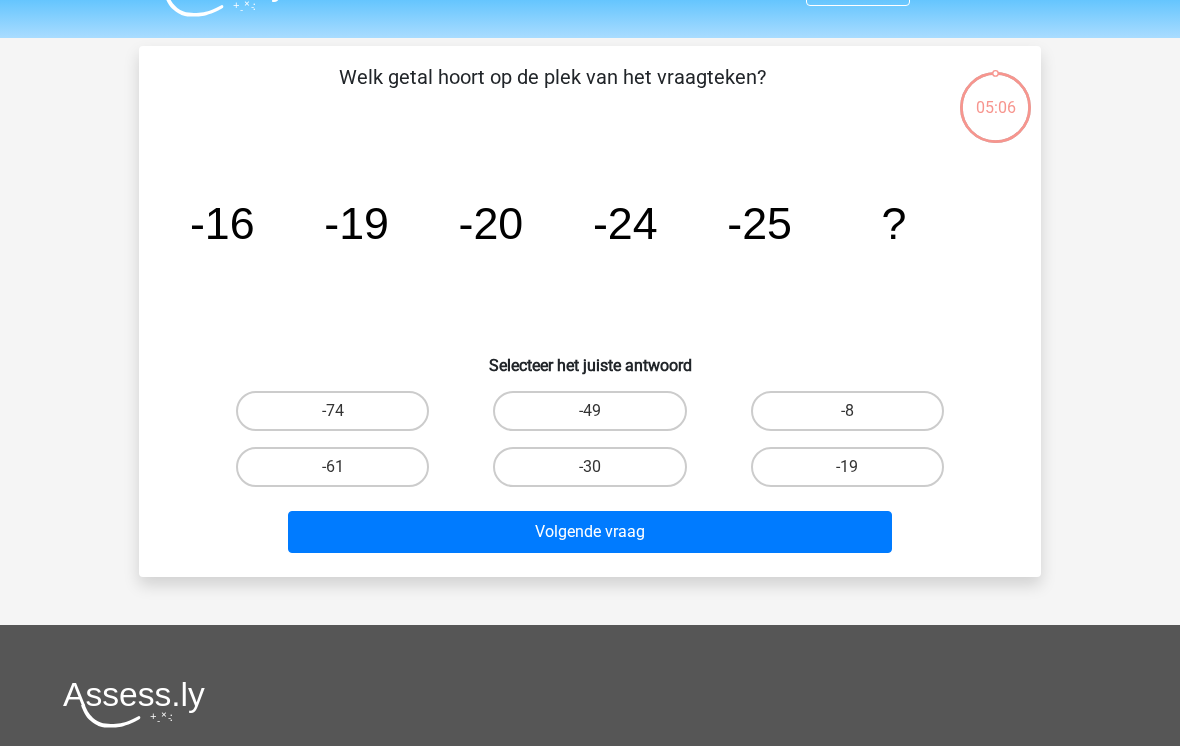 scroll, scrollTop: 0, scrollLeft: 0, axis: both 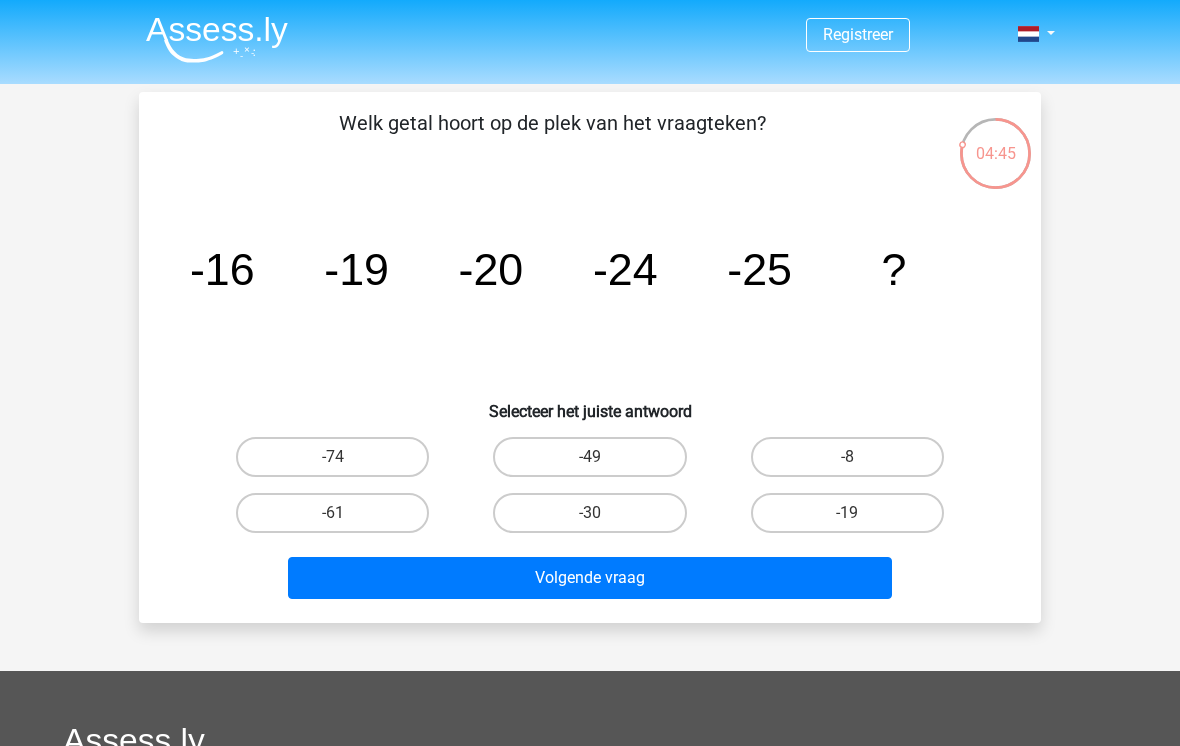click on "image/svg+xml
-16
-19
-20
-24
-25
?" 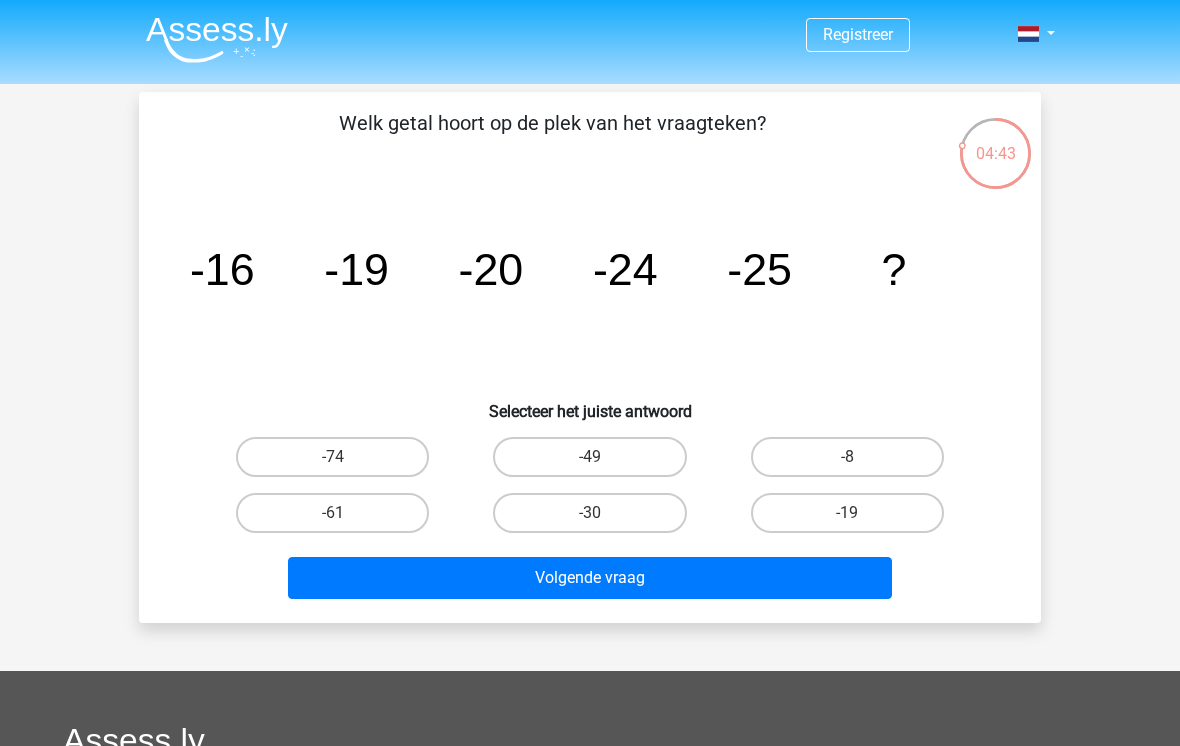 click on "image/svg+xml
-16
-19
-20
-24
-25
?" 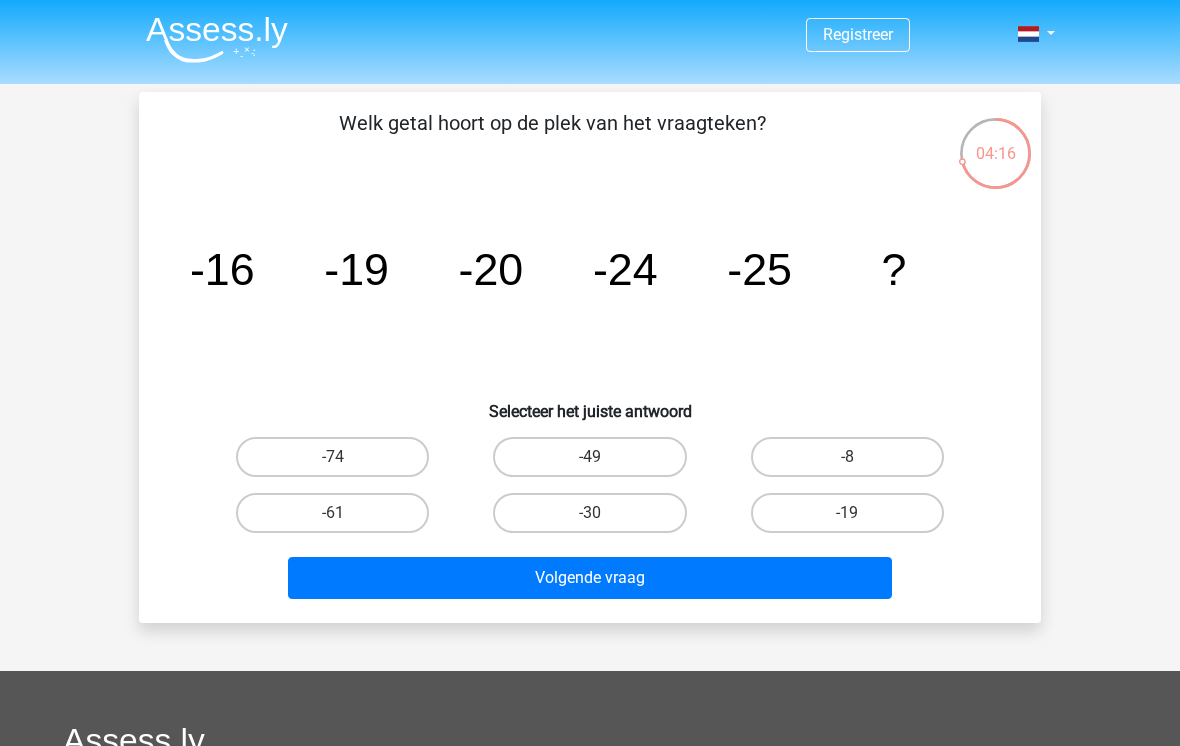 click on "-30" at bounding box center (589, 513) 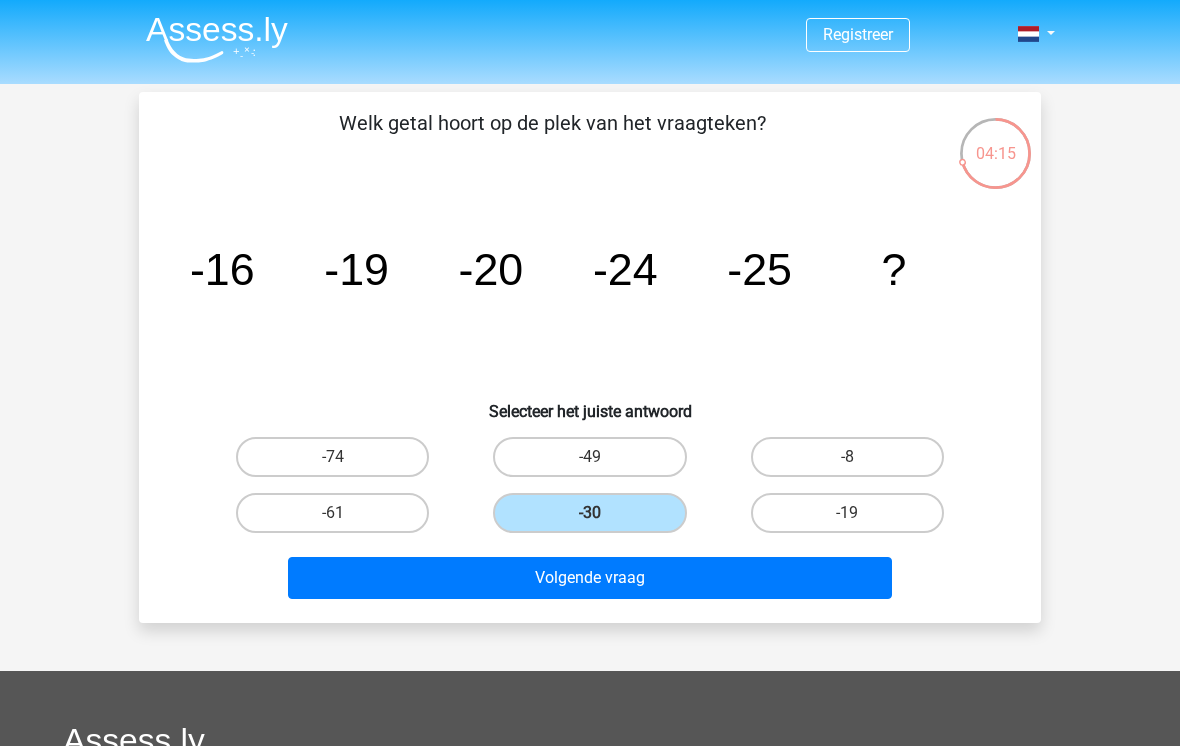 click on "Volgende vraag" at bounding box center (590, 578) 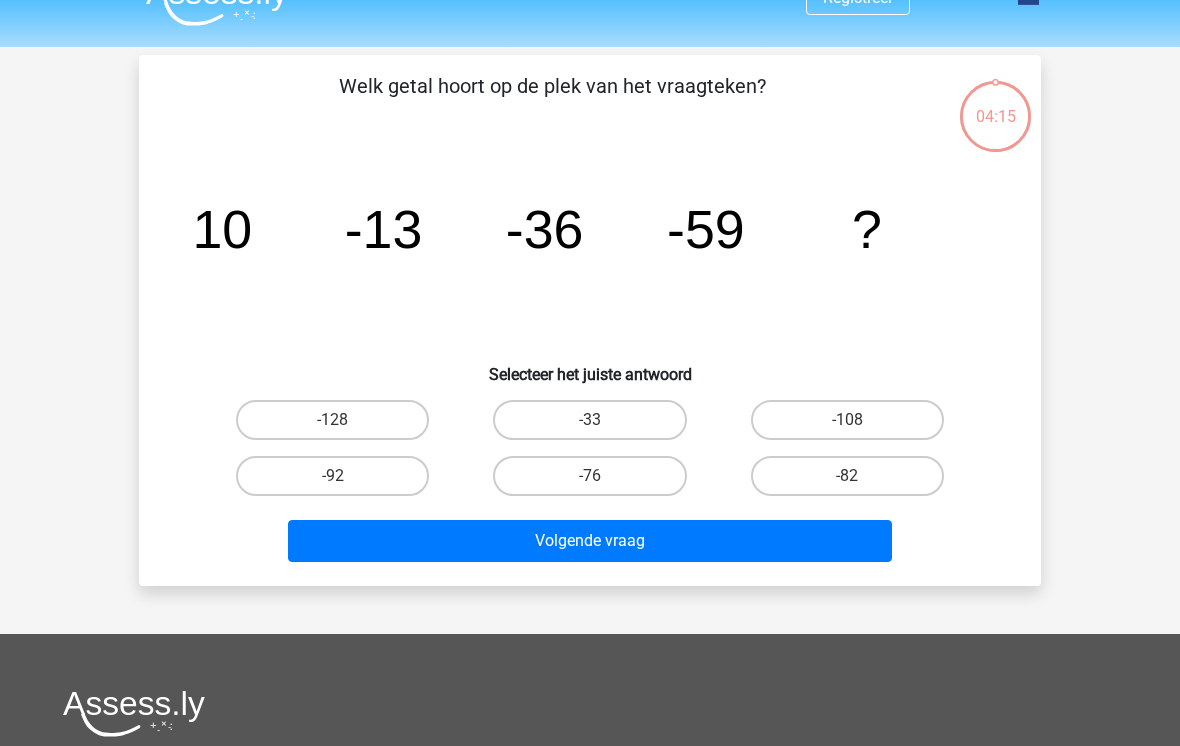 scroll, scrollTop: 92, scrollLeft: 0, axis: vertical 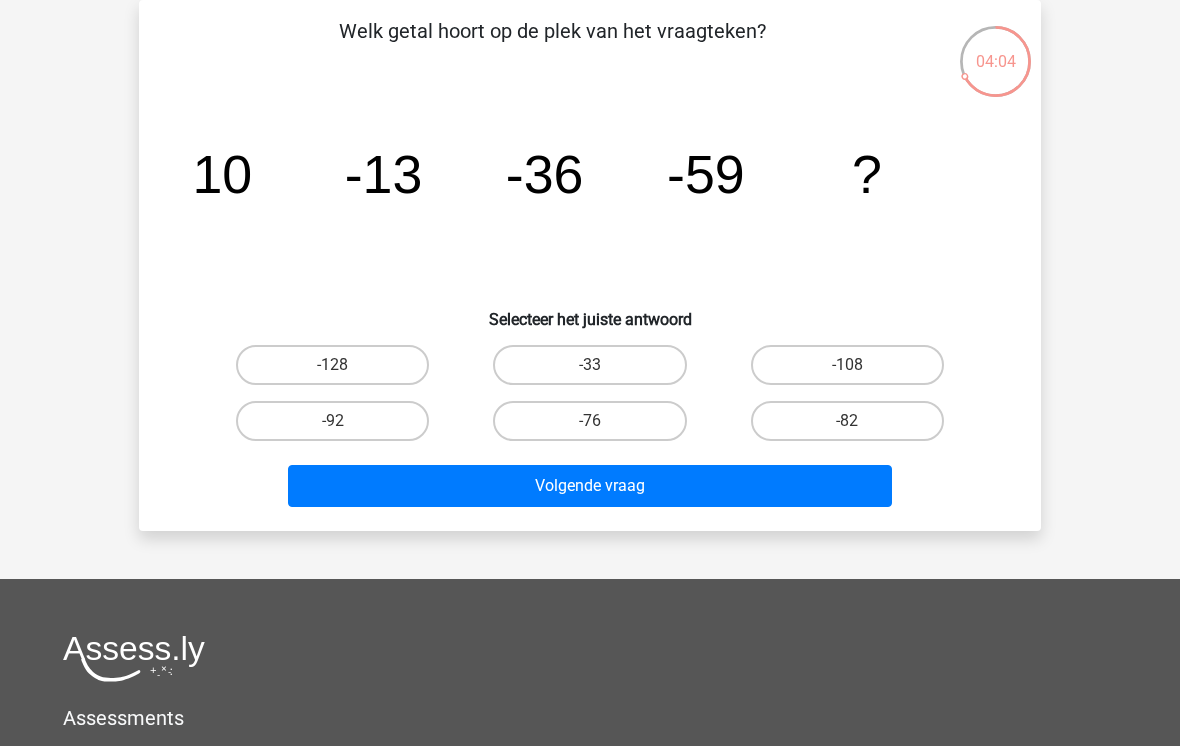 click on "-82" at bounding box center [847, 421] 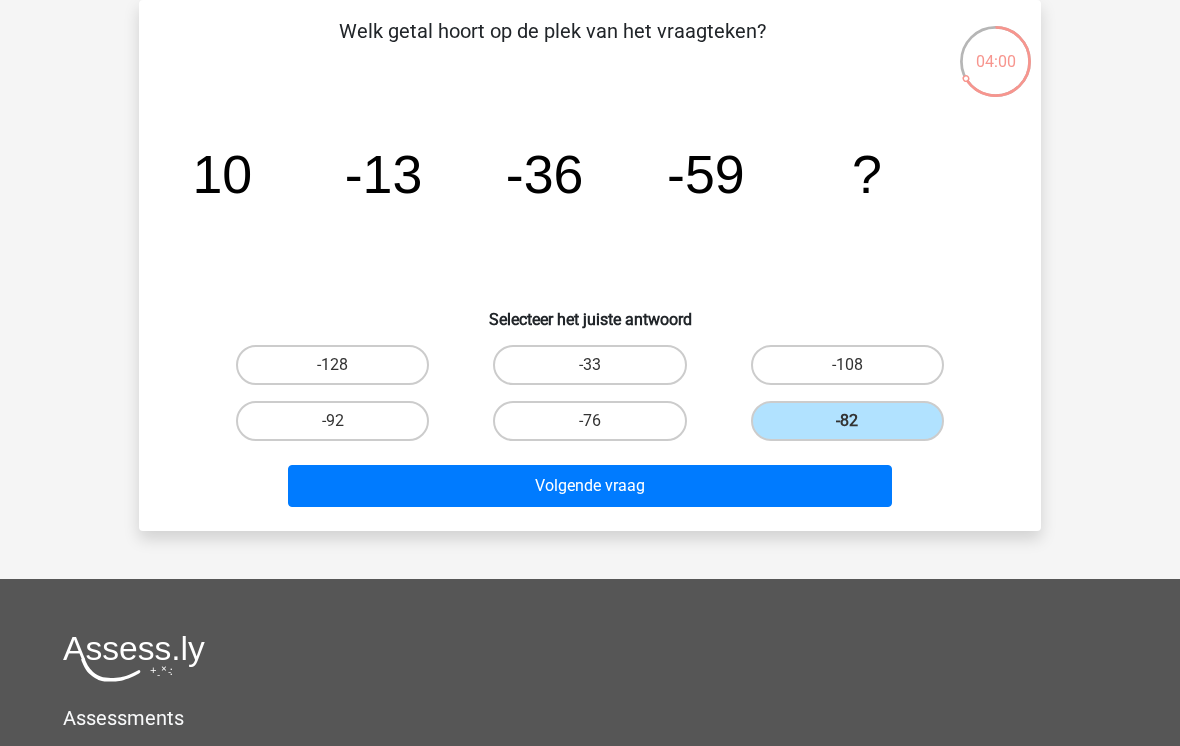 click on "Volgende vraag" at bounding box center [590, 486] 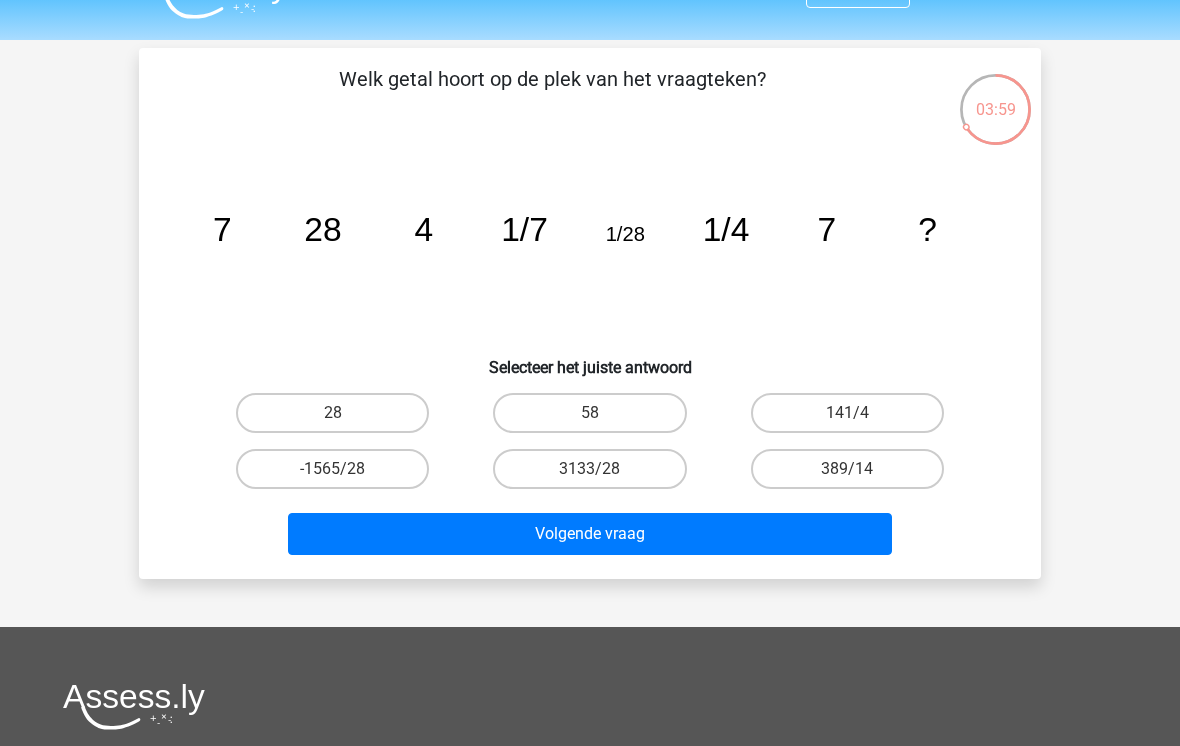 scroll, scrollTop: 42, scrollLeft: 0, axis: vertical 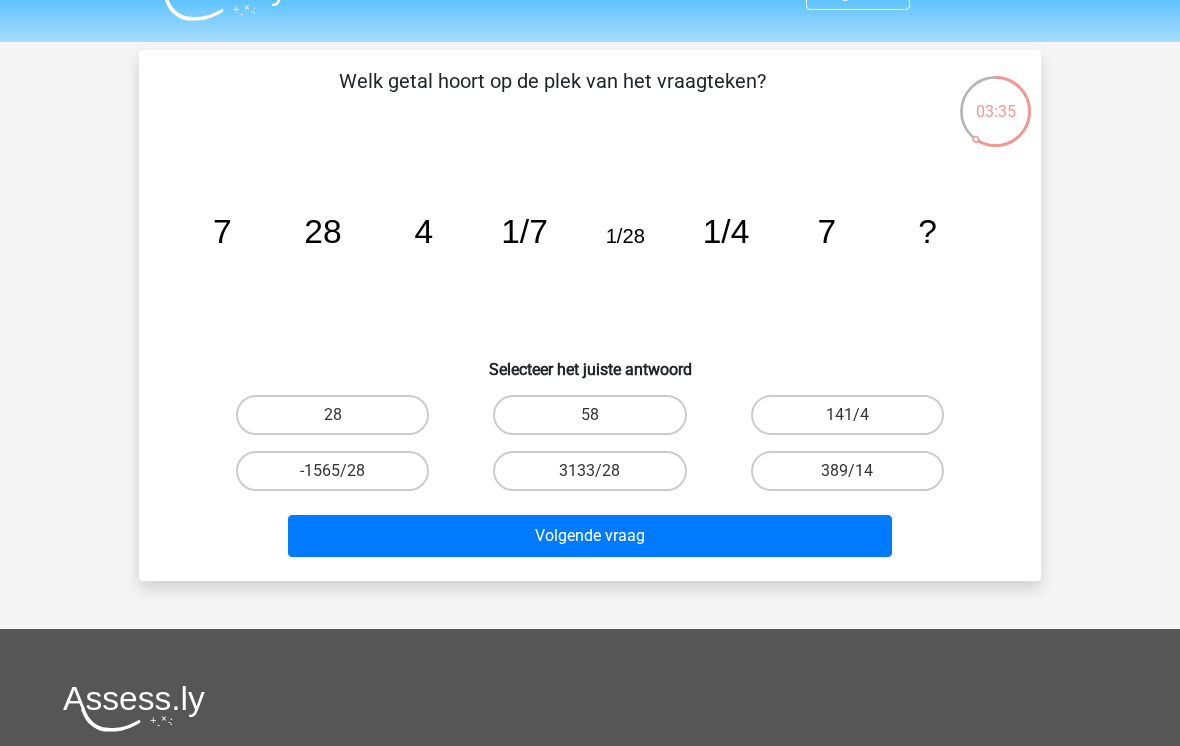 click on "28" at bounding box center [332, 415] 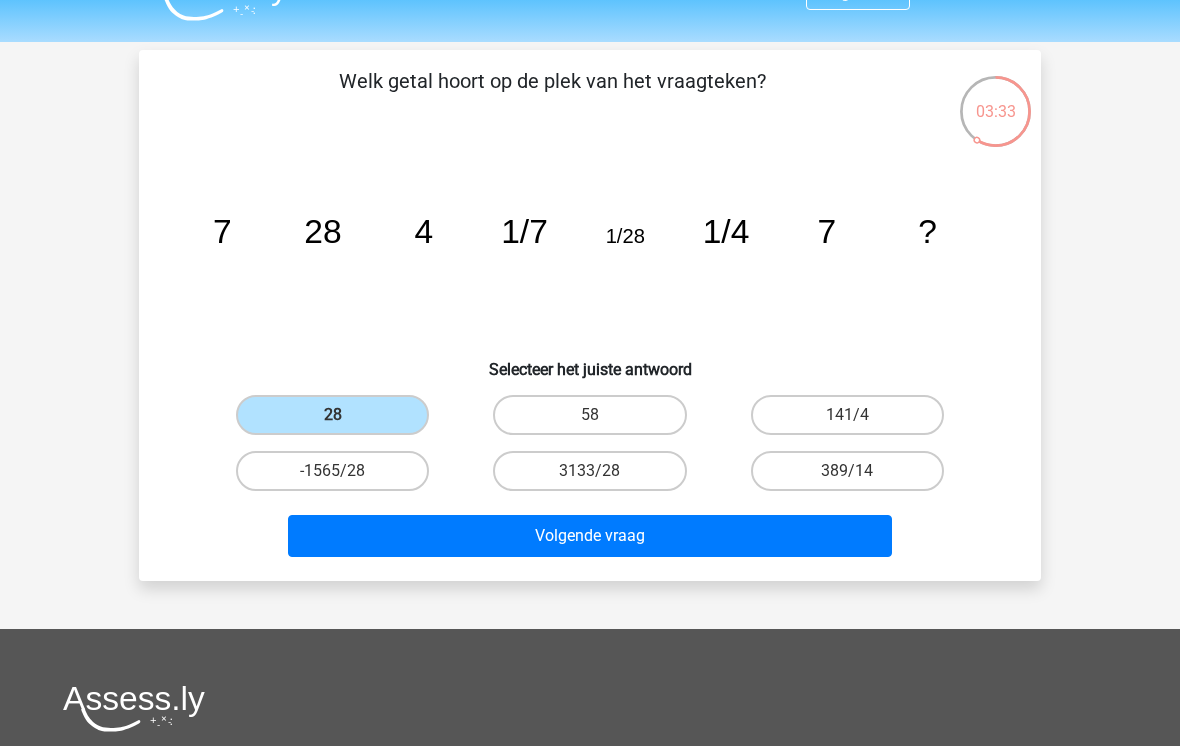 click on "Volgende vraag" at bounding box center [590, 536] 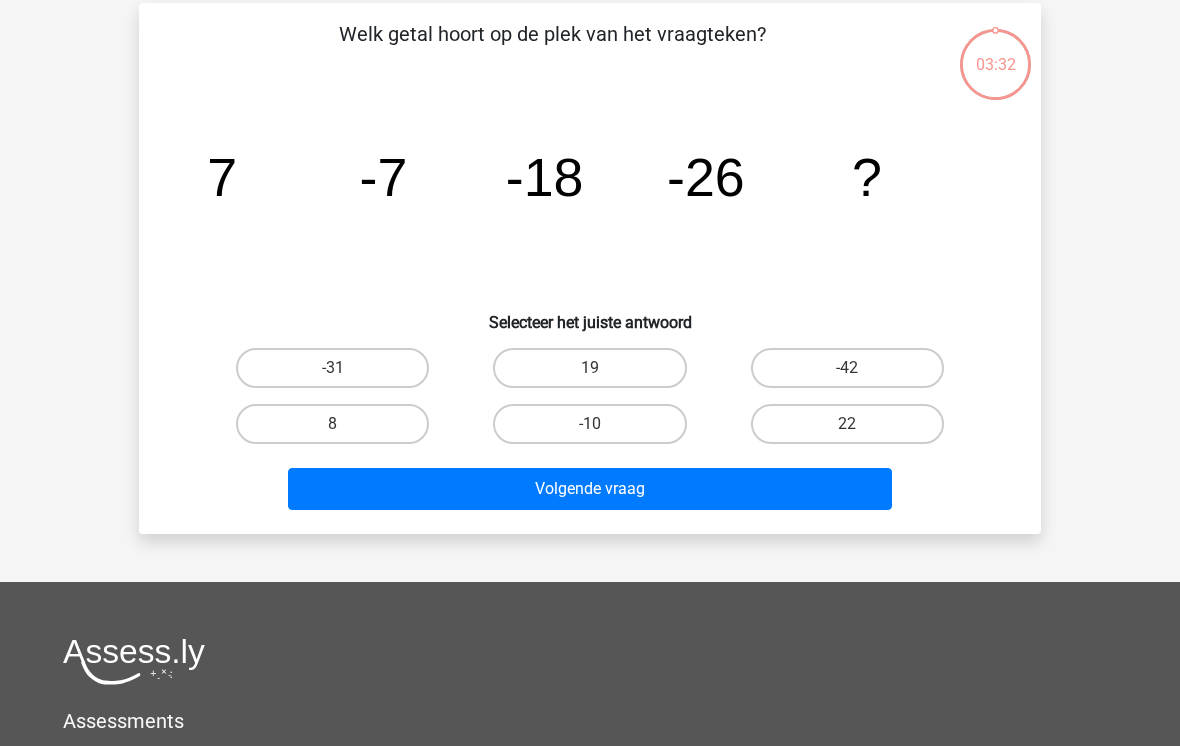 scroll, scrollTop: 92, scrollLeft: 0, axis: vertical 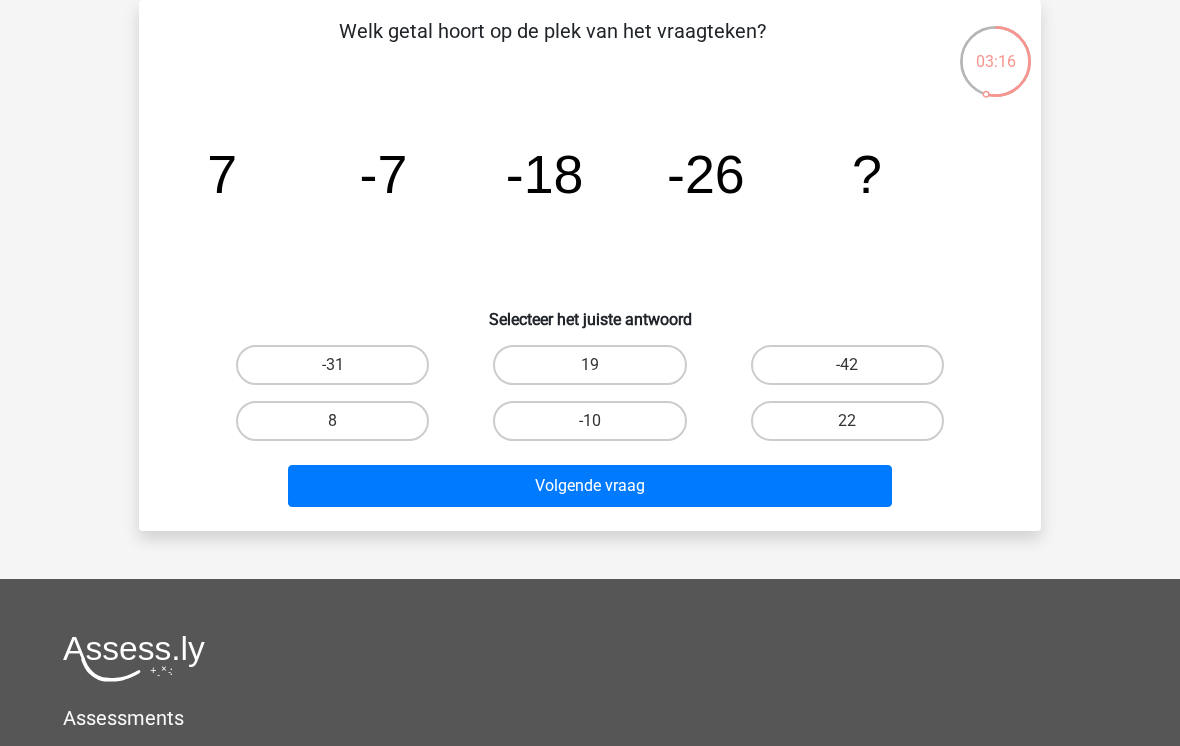 click on "-31" at bounding box center (332, 365) 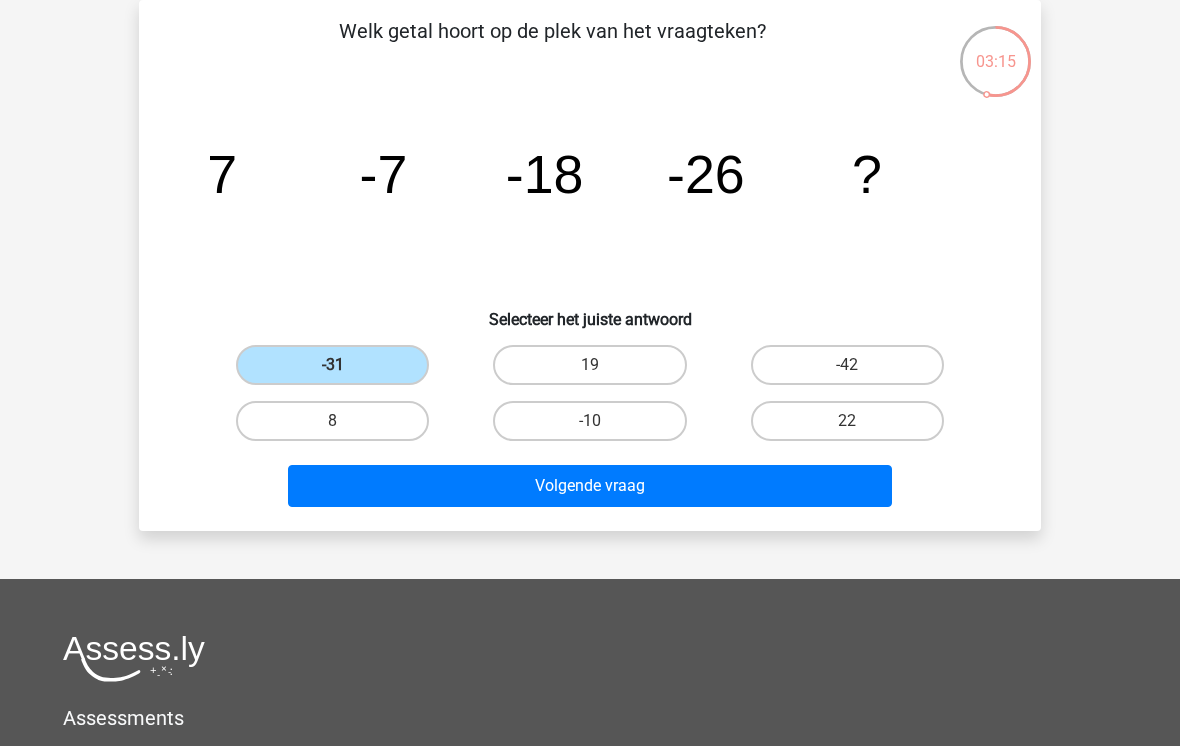click on "Volgende vraag" at bounding box center (590, 486) 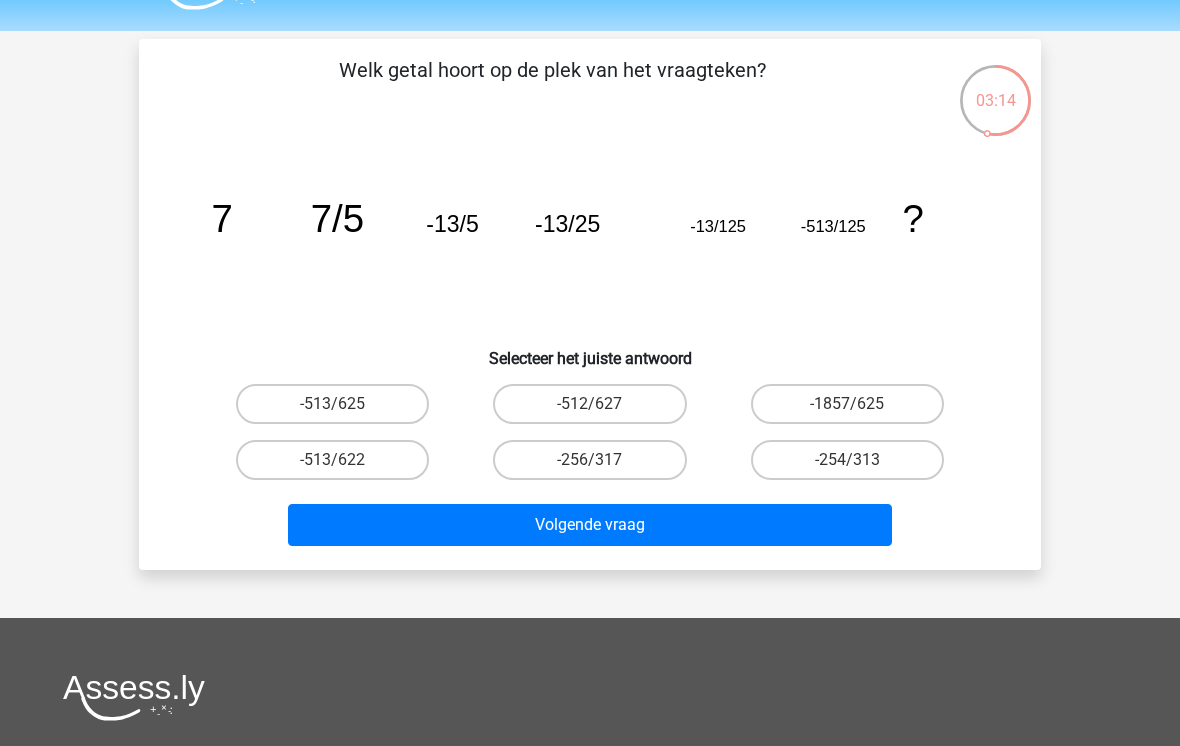 scroll, scrollTop: 50, scrollLeft: 0, axis: vertical 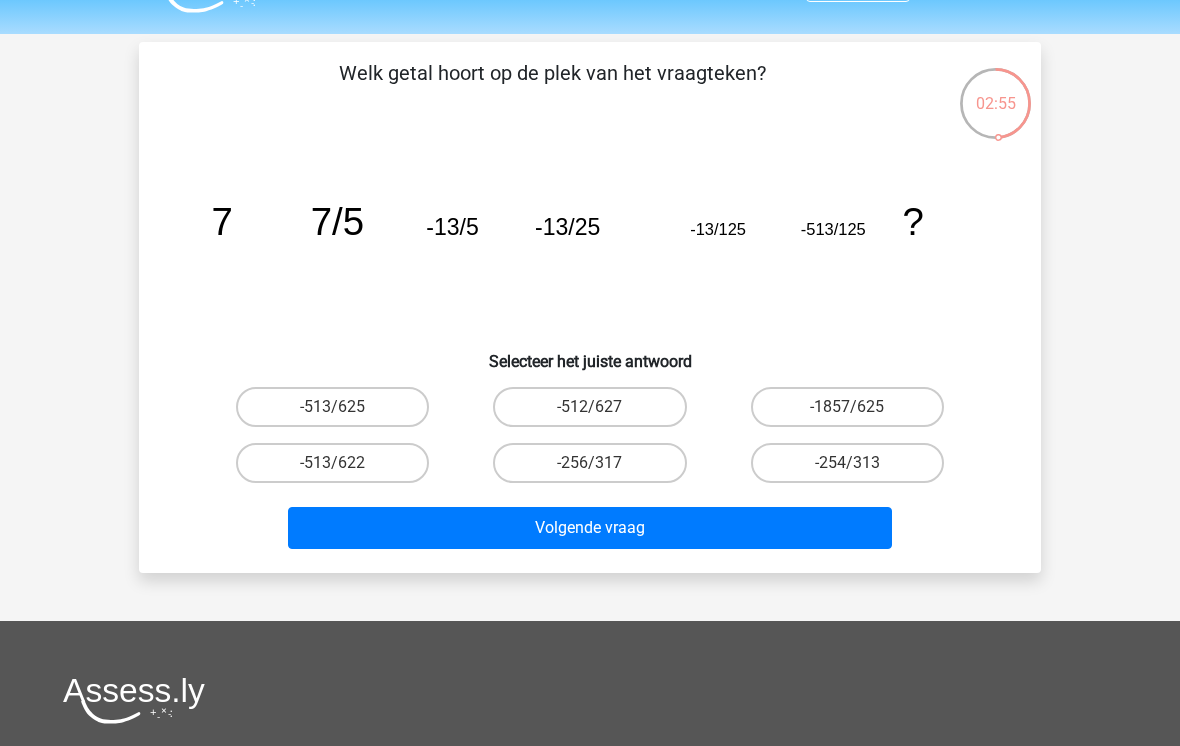 click on "image/svg+xml
7
7/5
-13/5
-13/25
-13/125
-513/125
?" 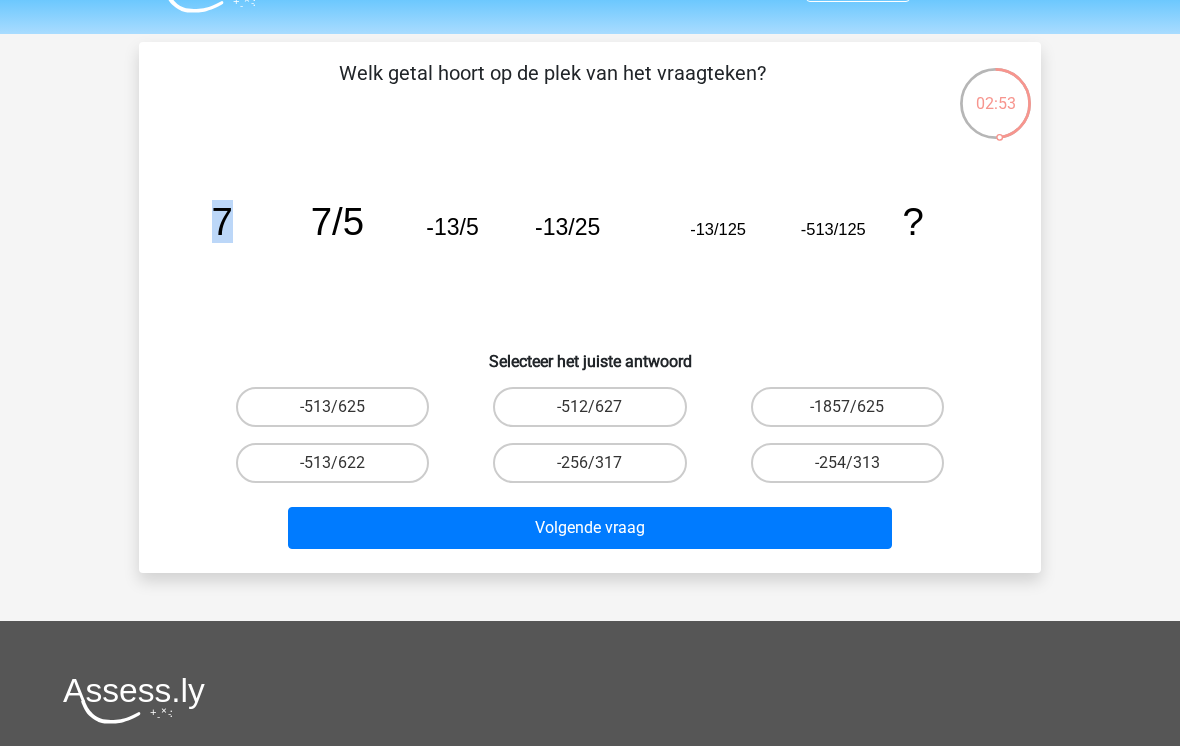 click on "image/svg+xml
7
7/5
-13/5
-13/25
-13/125
-513/125
?" 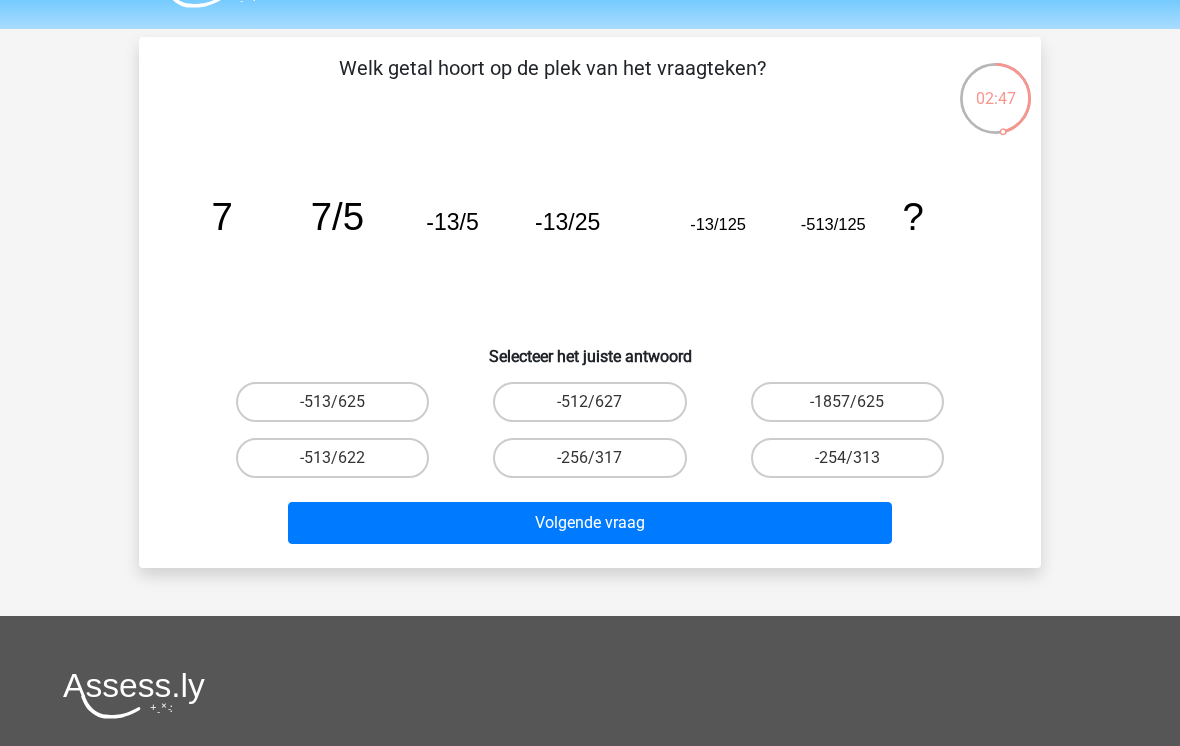 scroll, scrollTop: 61, scrollLeft: 0, axis: vertical 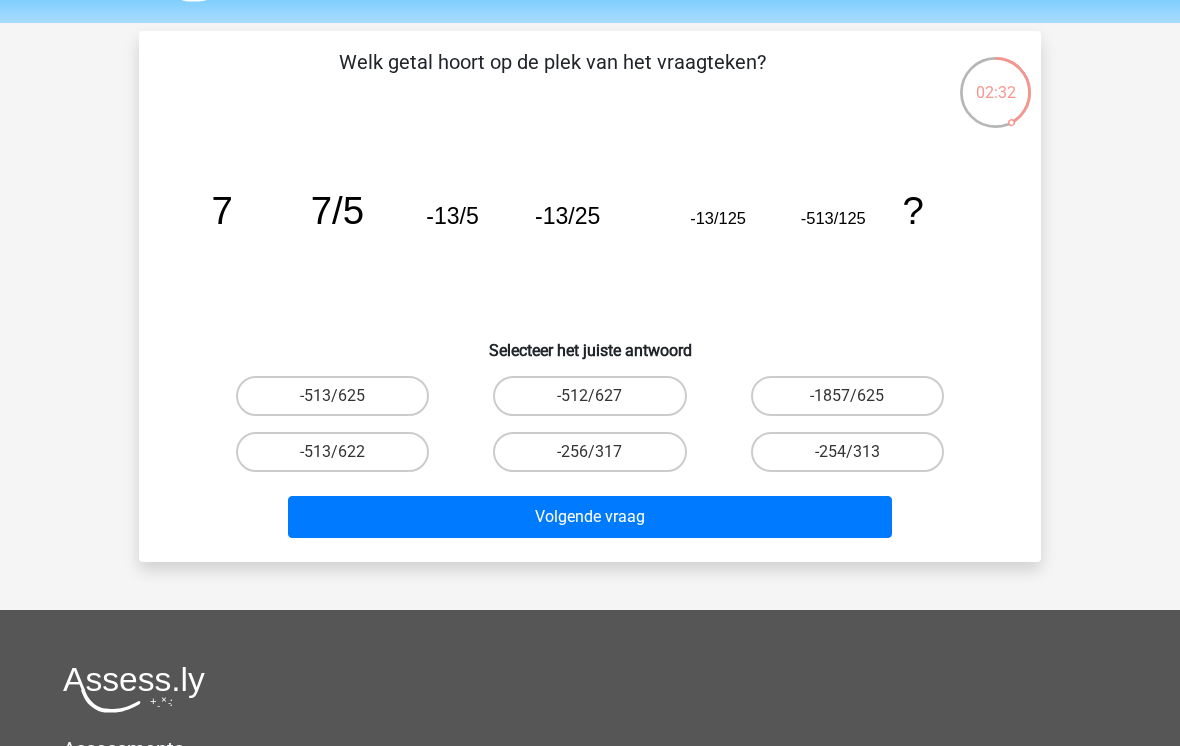 click on "-513/625" at bounding box center [332, 396] 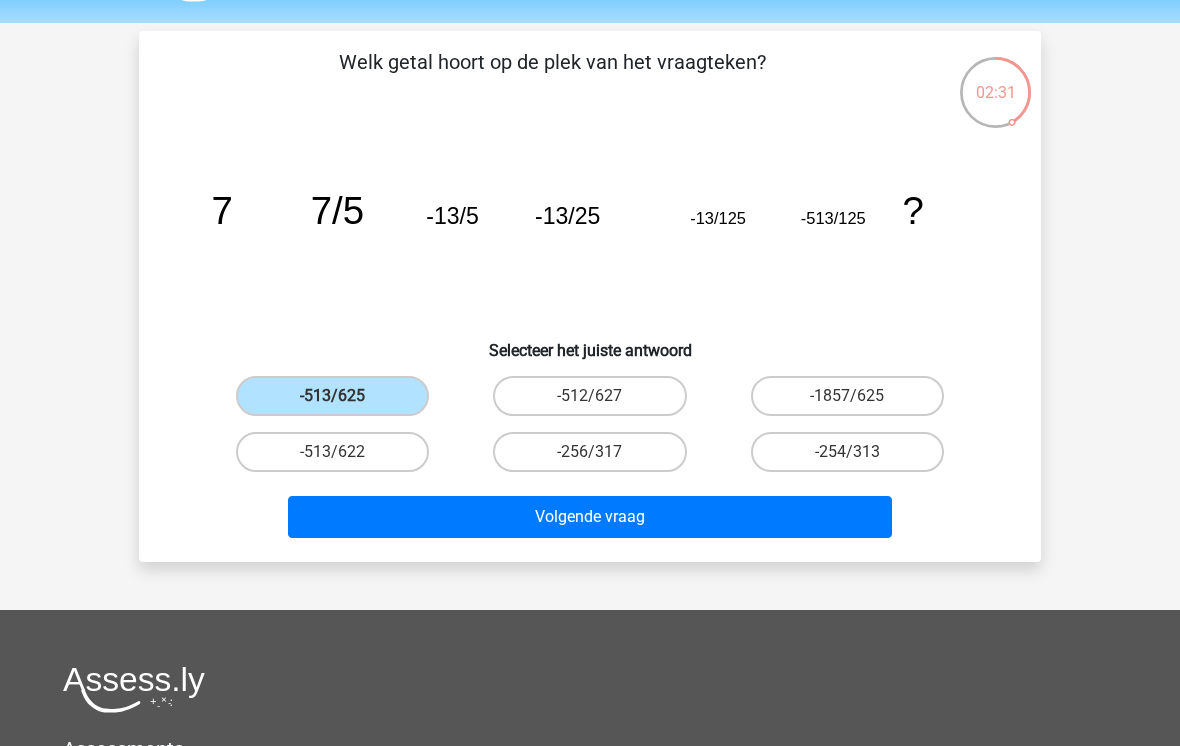 click on "Volgende vraag" at bounding box center [590, 517] 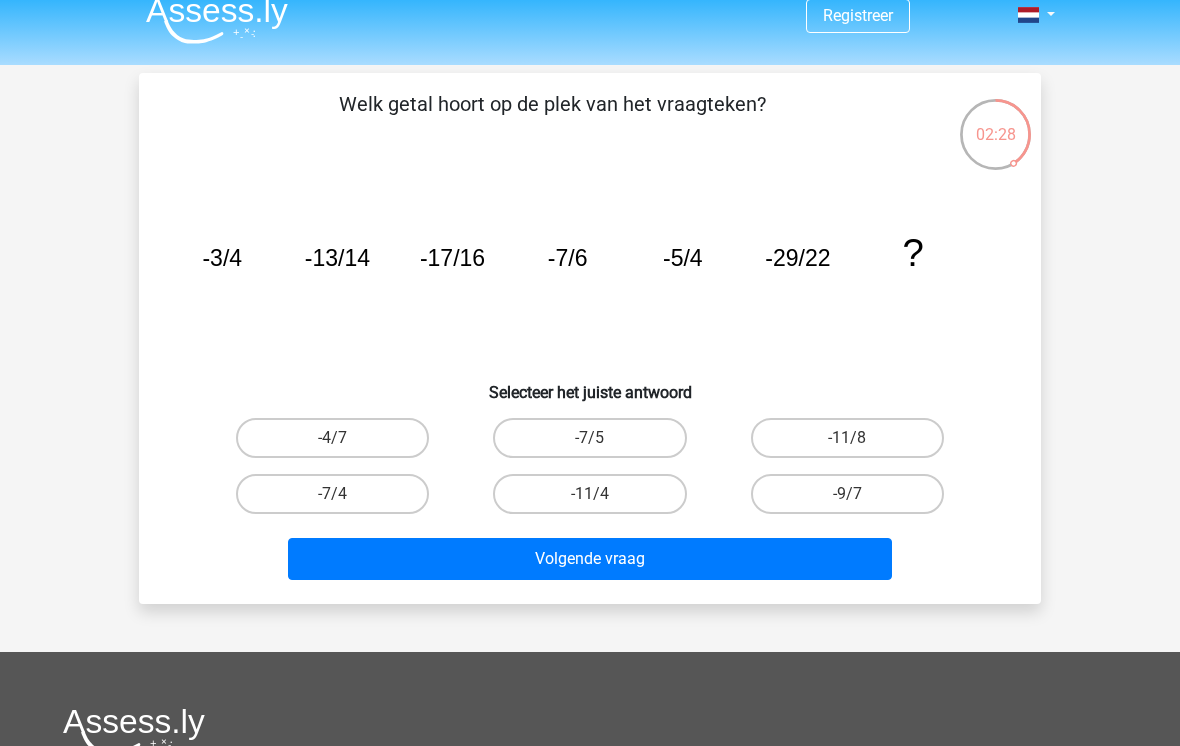 scroll, scrollTop: 22, scrollLeft: 0, axis: vertical 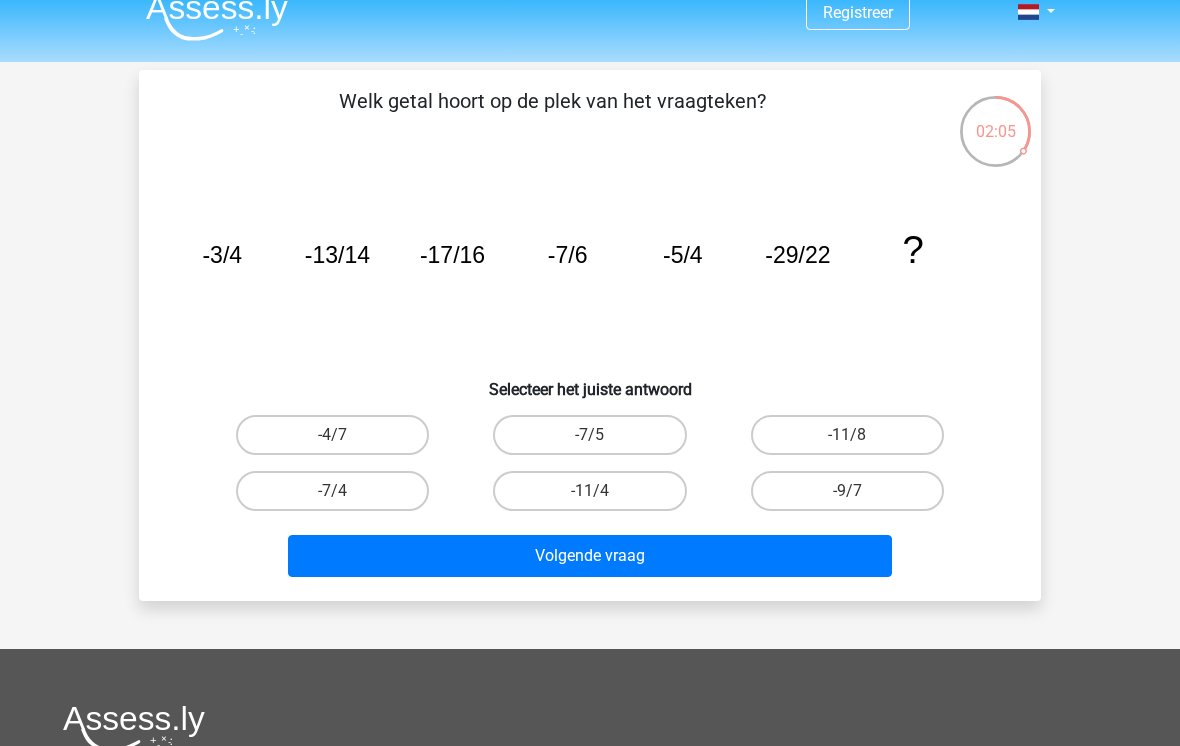 click on "-9/7" at bounding box center (847, 491) 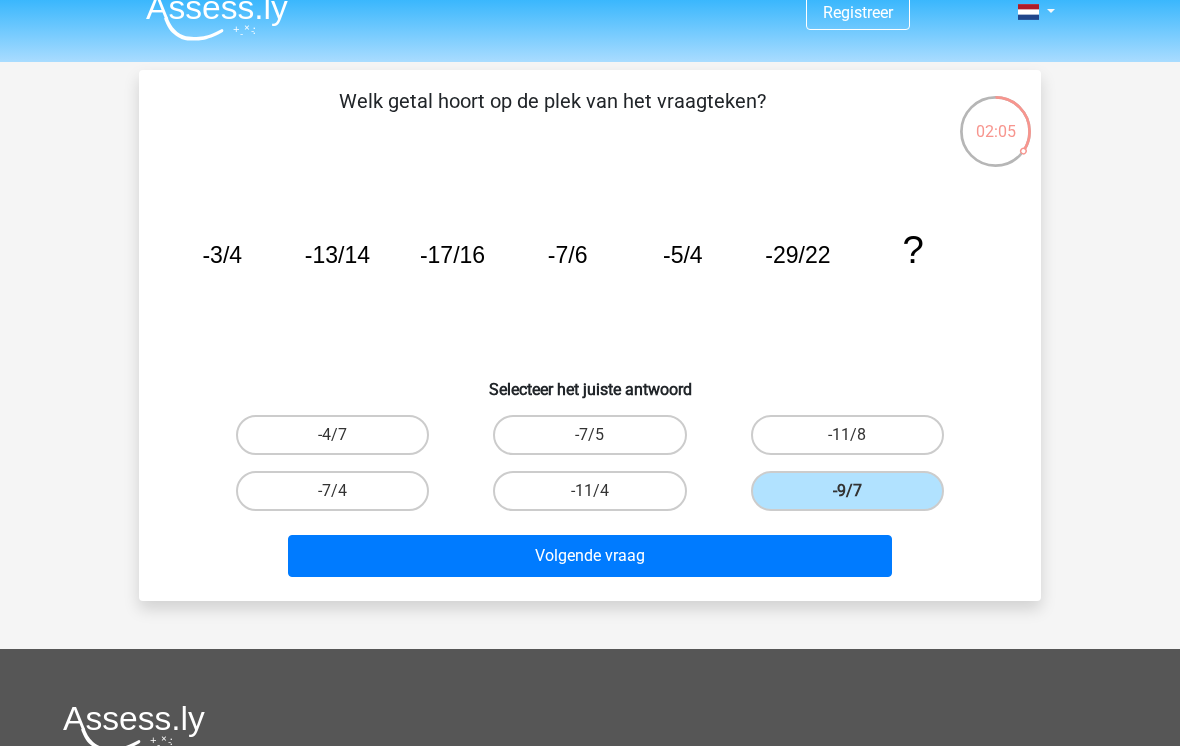 click on "Volgende vraag" at bounding box center [590, 556] 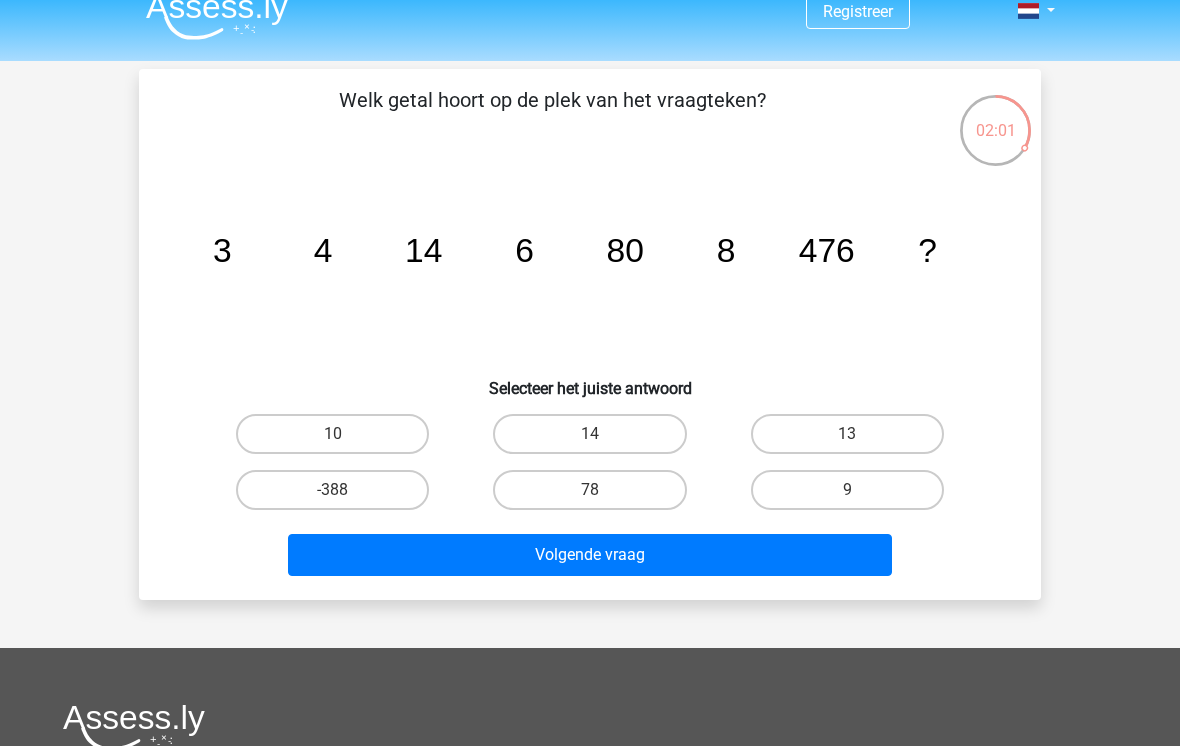 scroll, scrollTop: 0, scrollLeft: 0, axis: both 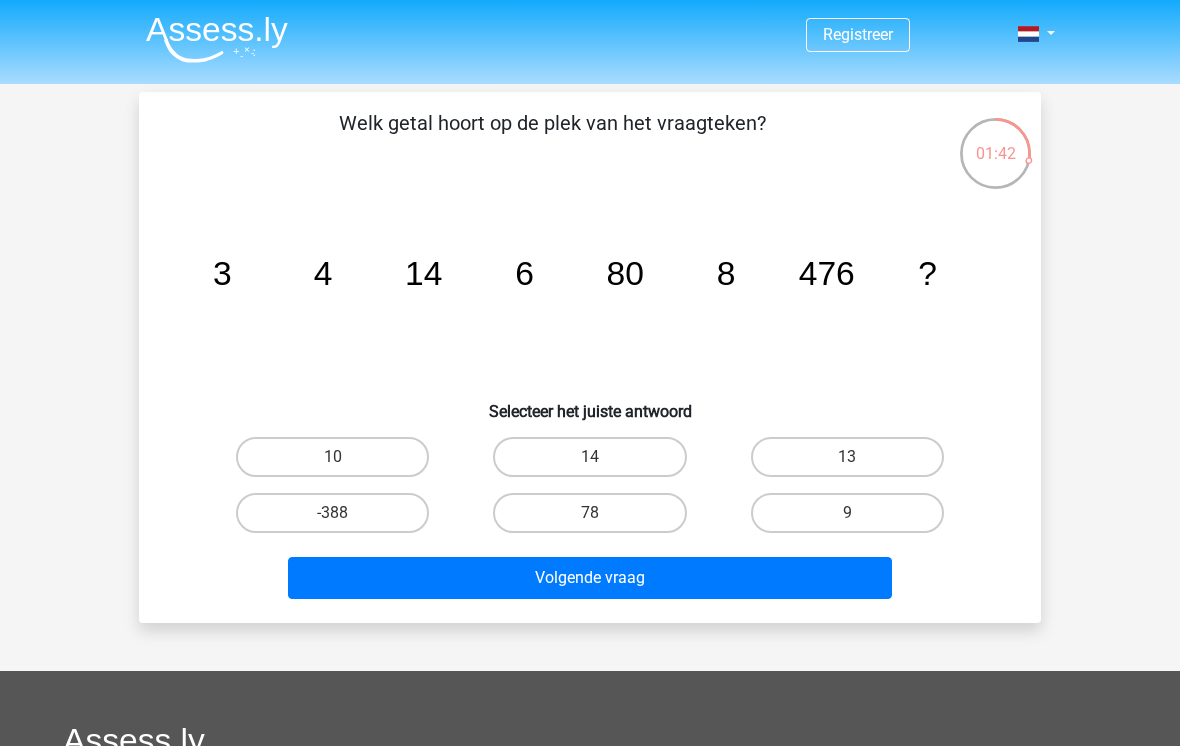 click on "image/svg+xml
3
4
14
6
80
8
476
?" 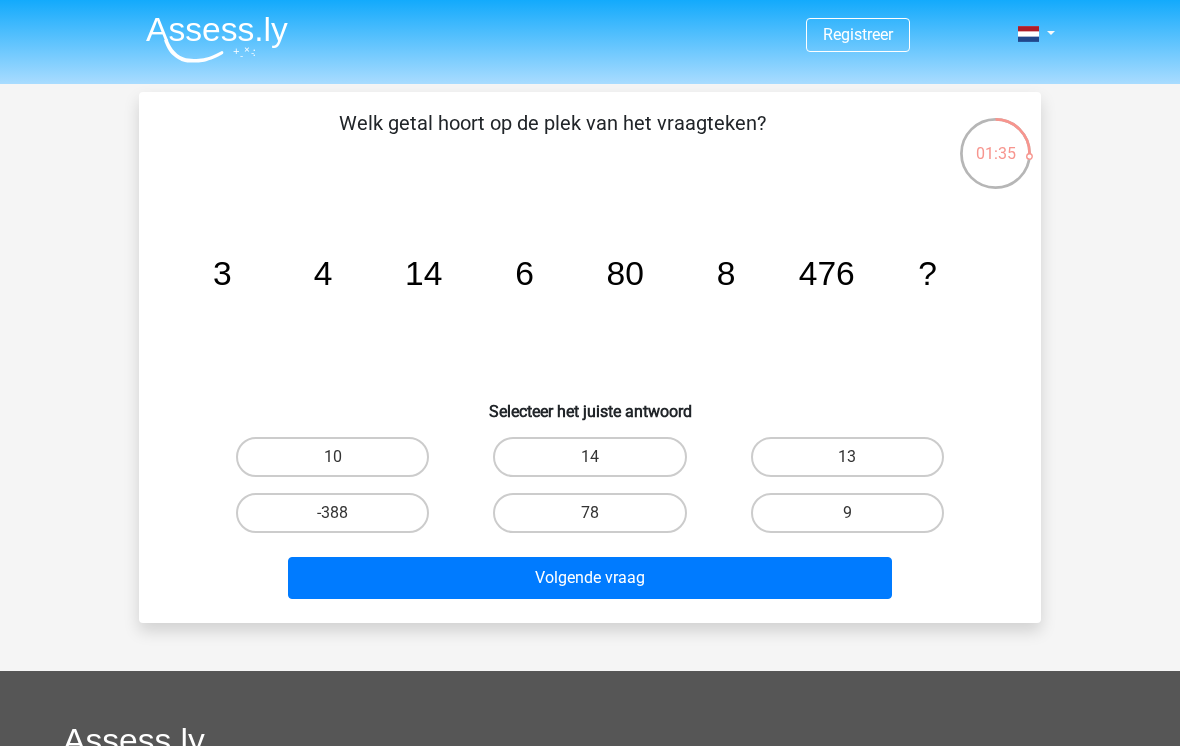 click on "9" at bounding box center [847, 513] 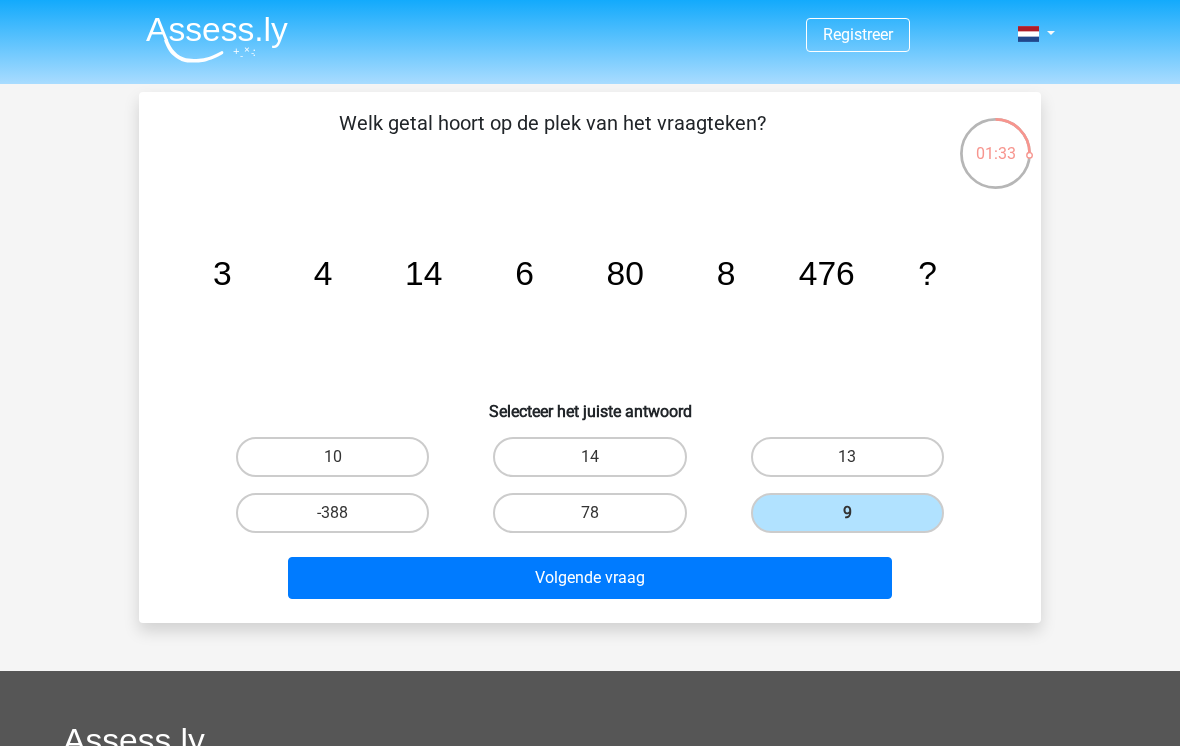 click on "10" at bounding box center (332, 457) 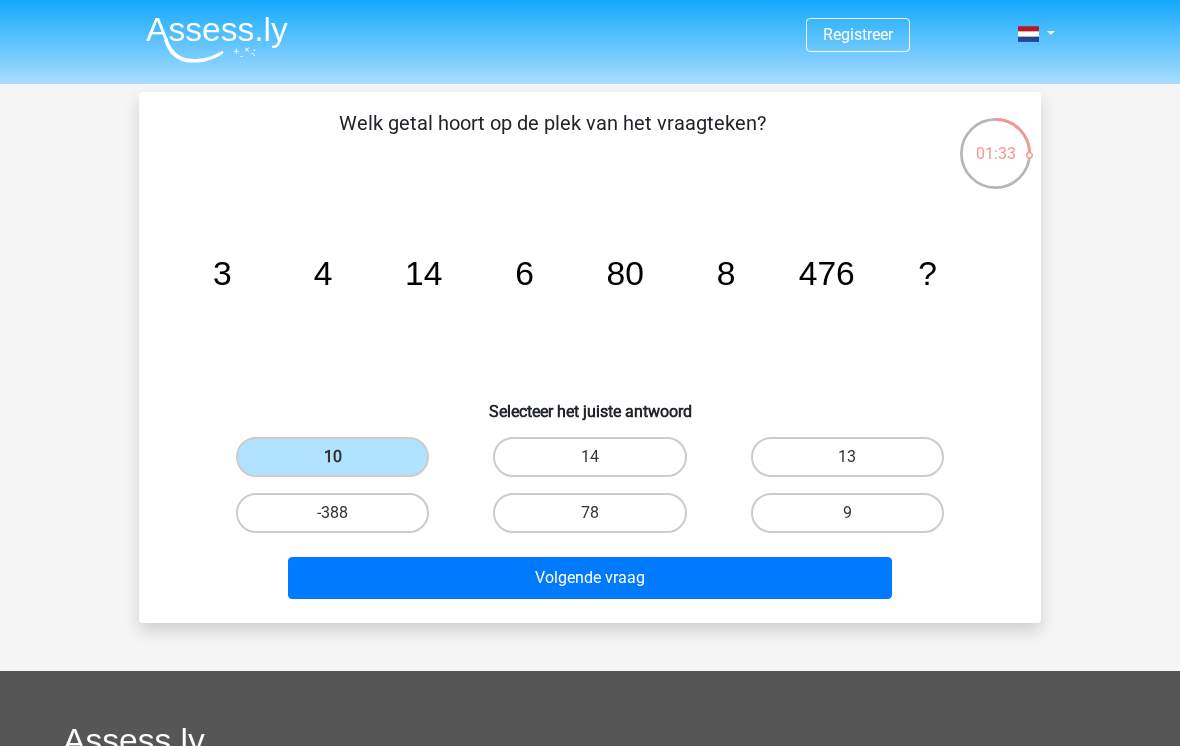click on "10" at bounding box center [332, 457] 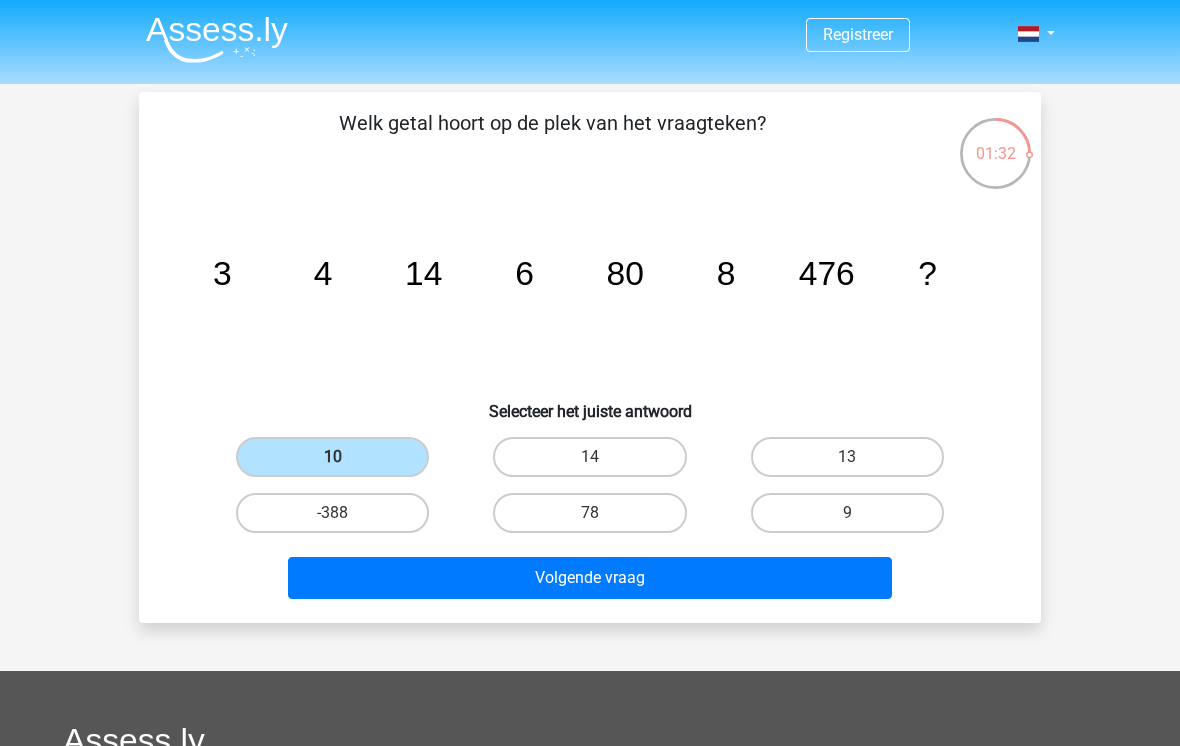 click on "Volgende vraag" at bounding box center (590, 578) 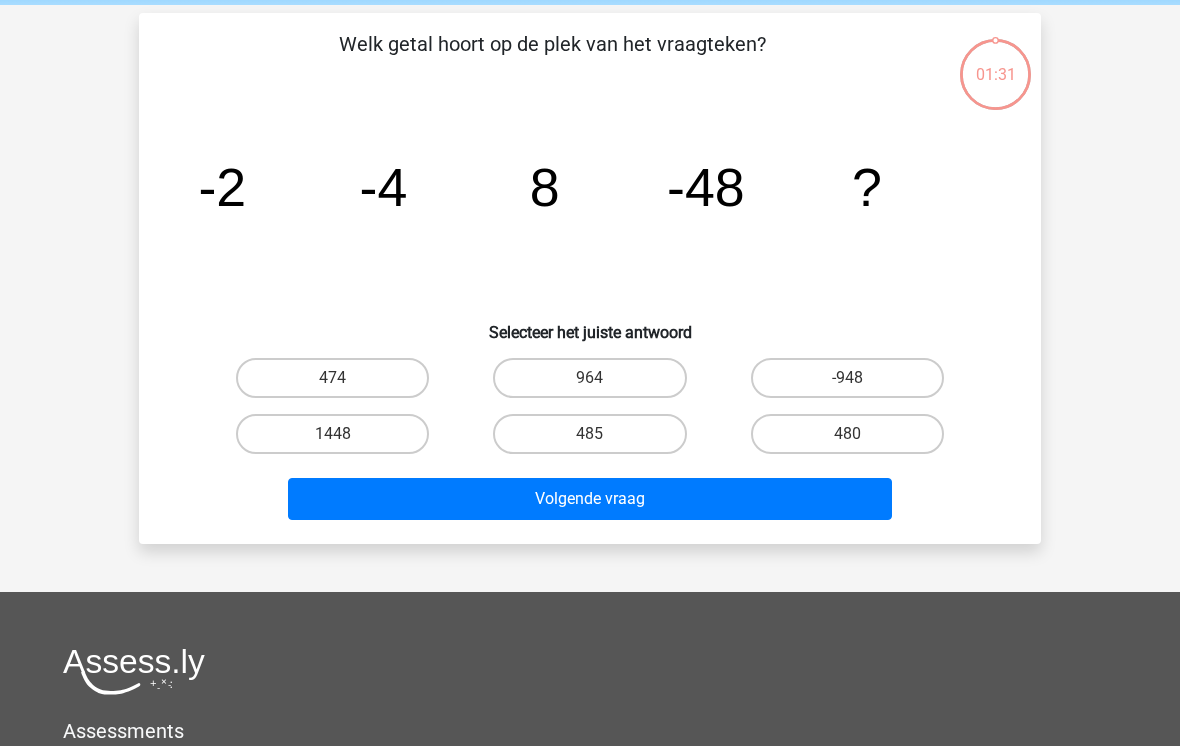 scroll, scrollTop: 92, scrollLeft: 0, axis: vertical 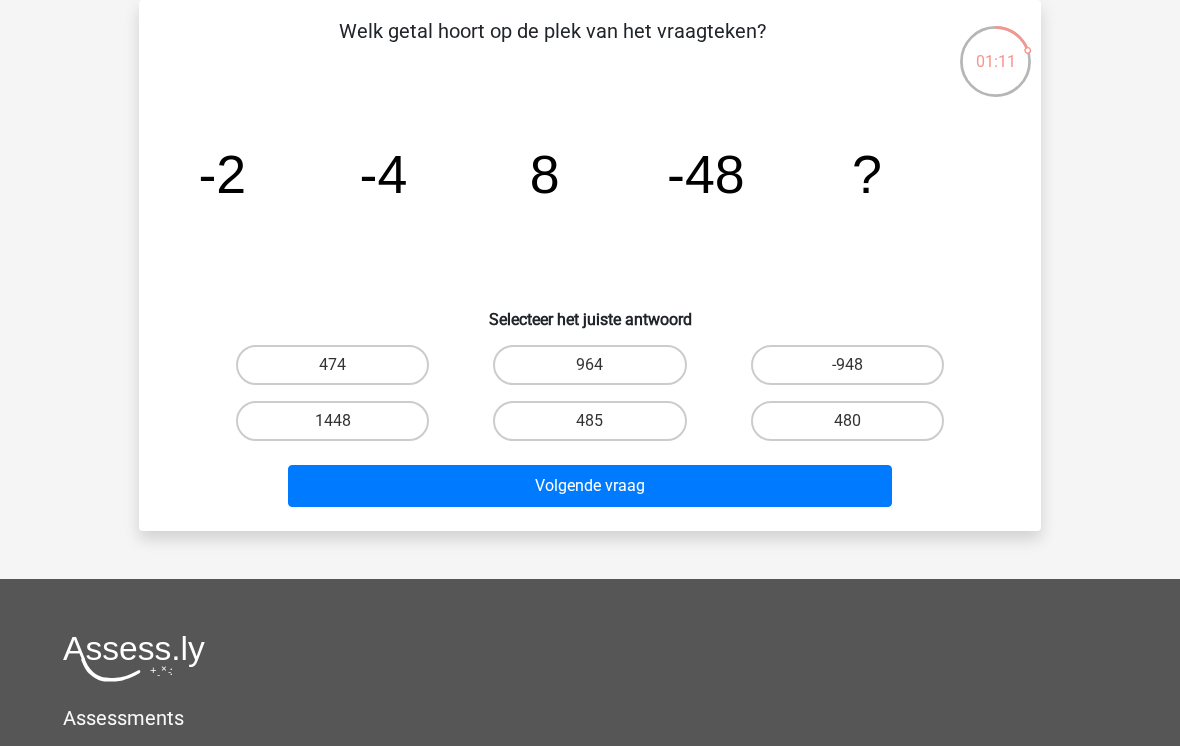 click on "474" at bounding box center [332, 365] 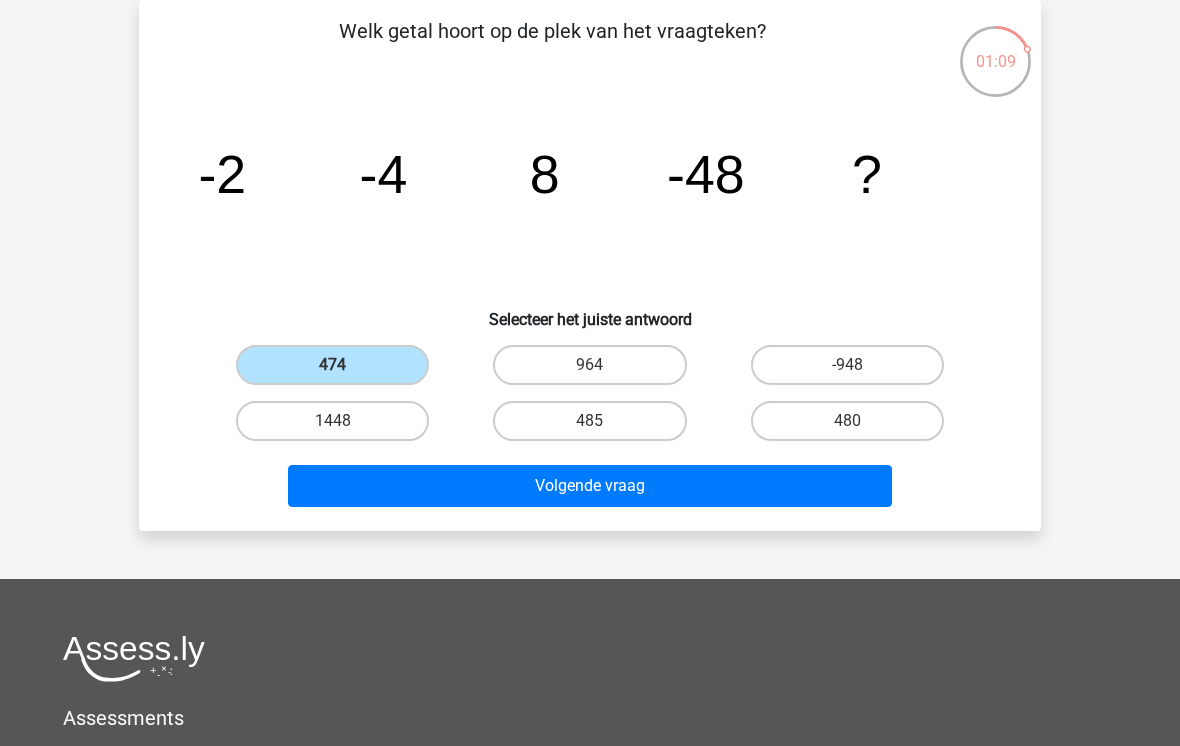 click on "Volgende vraag" at bounding box center (590, 486) 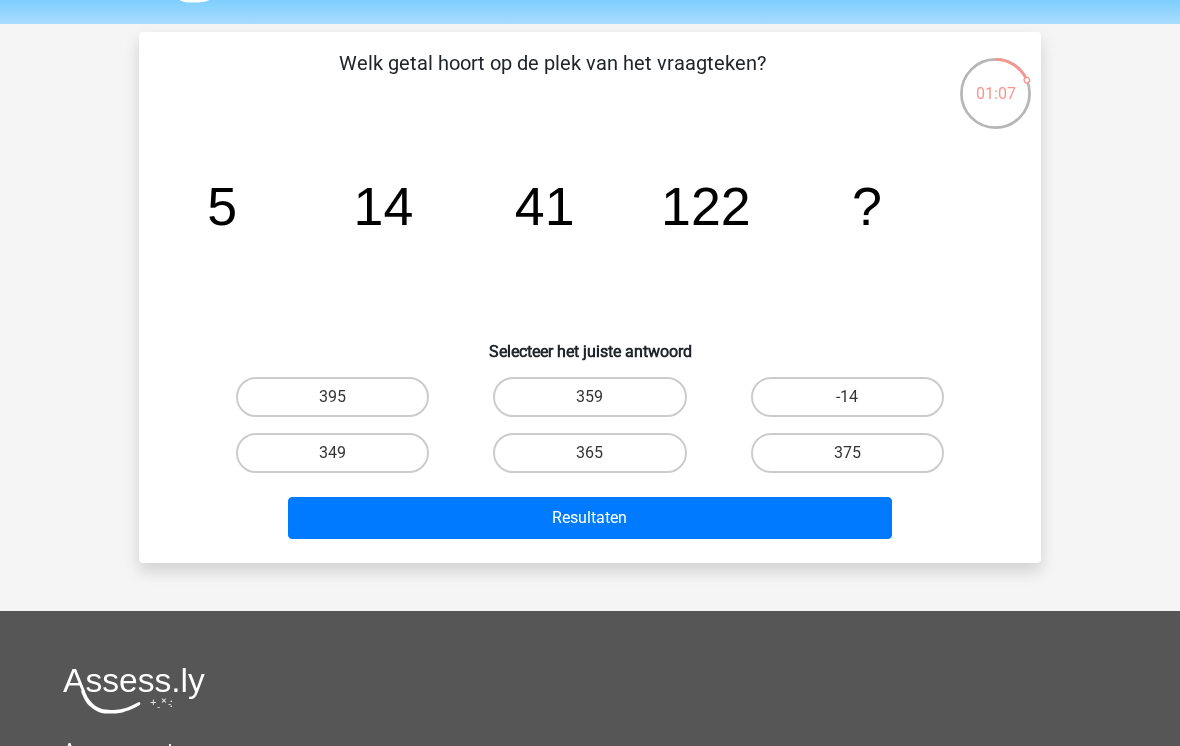 scroll, scrollTop: 0, scrollLeft: 0, axis: both 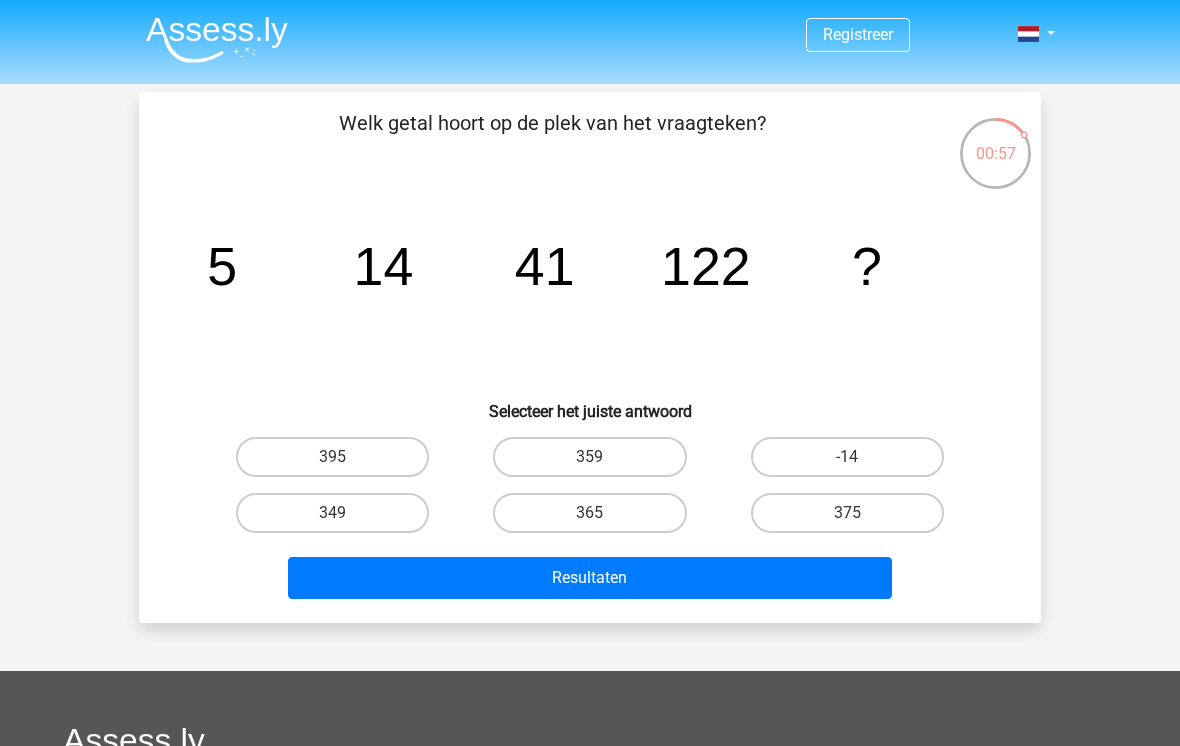 click on "image/svg+xml
5
14
41
122
?" 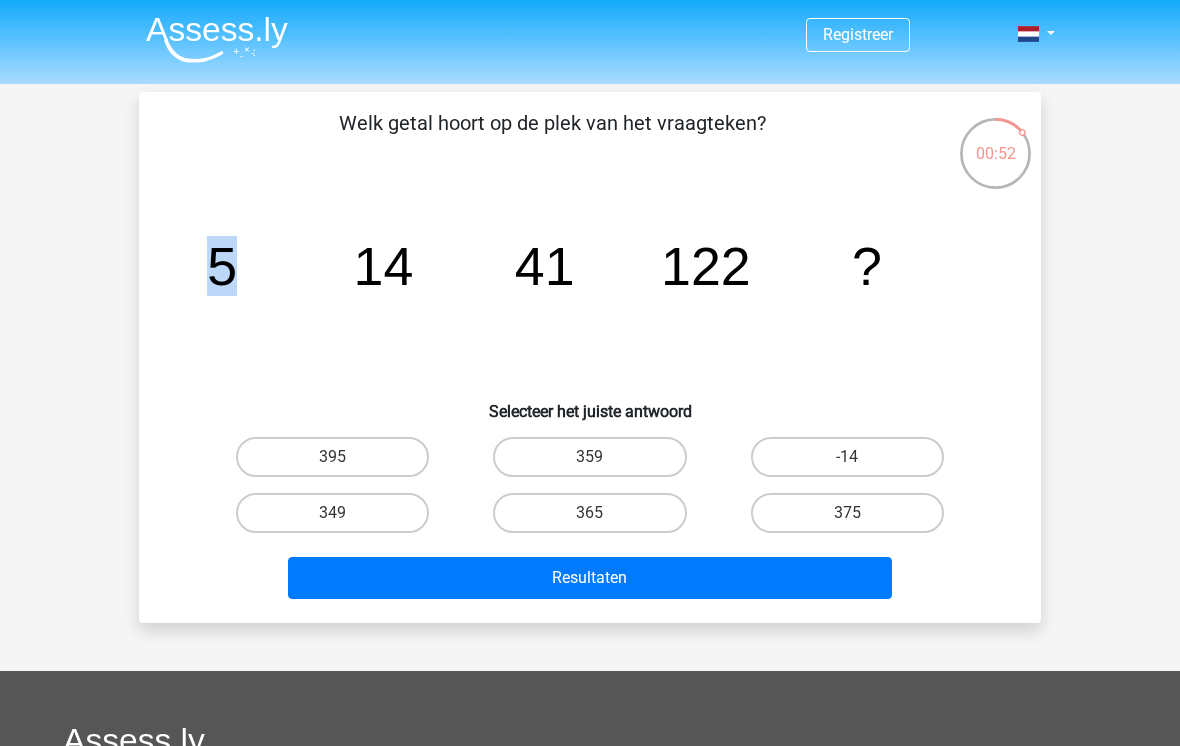 click on "image/svg+xml
5
14
41
122
?" 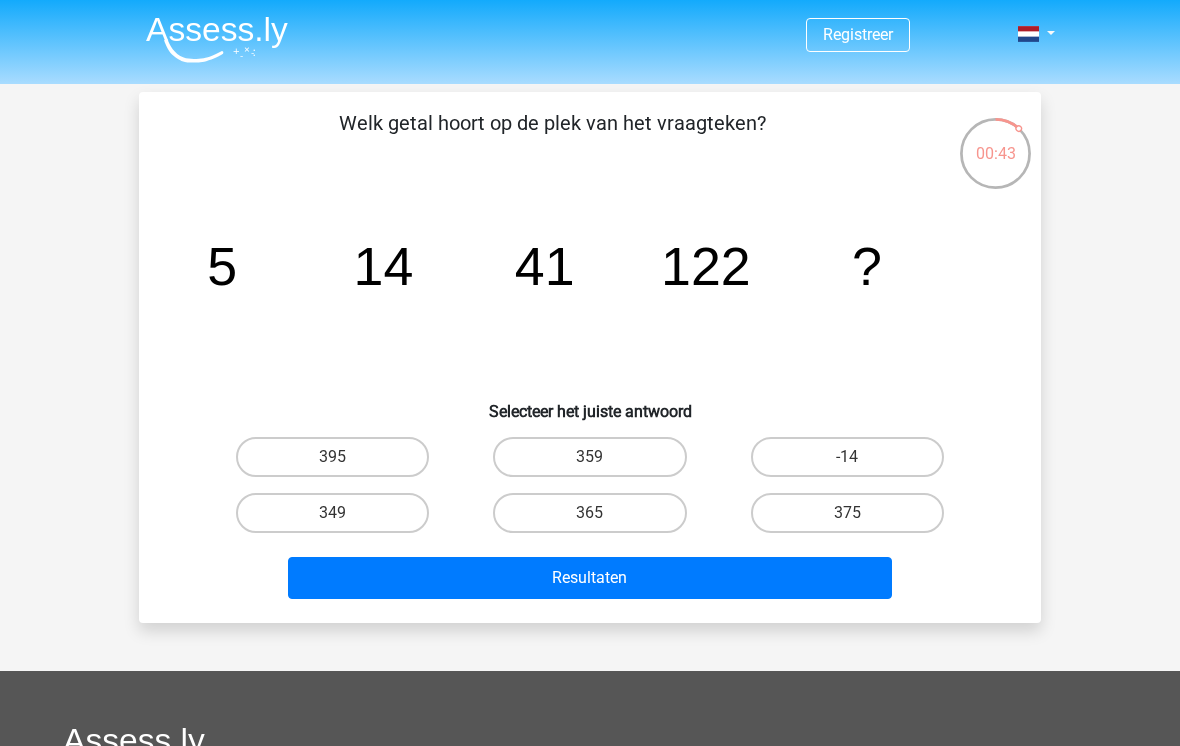click on "365" at bounding box center (589, 513) 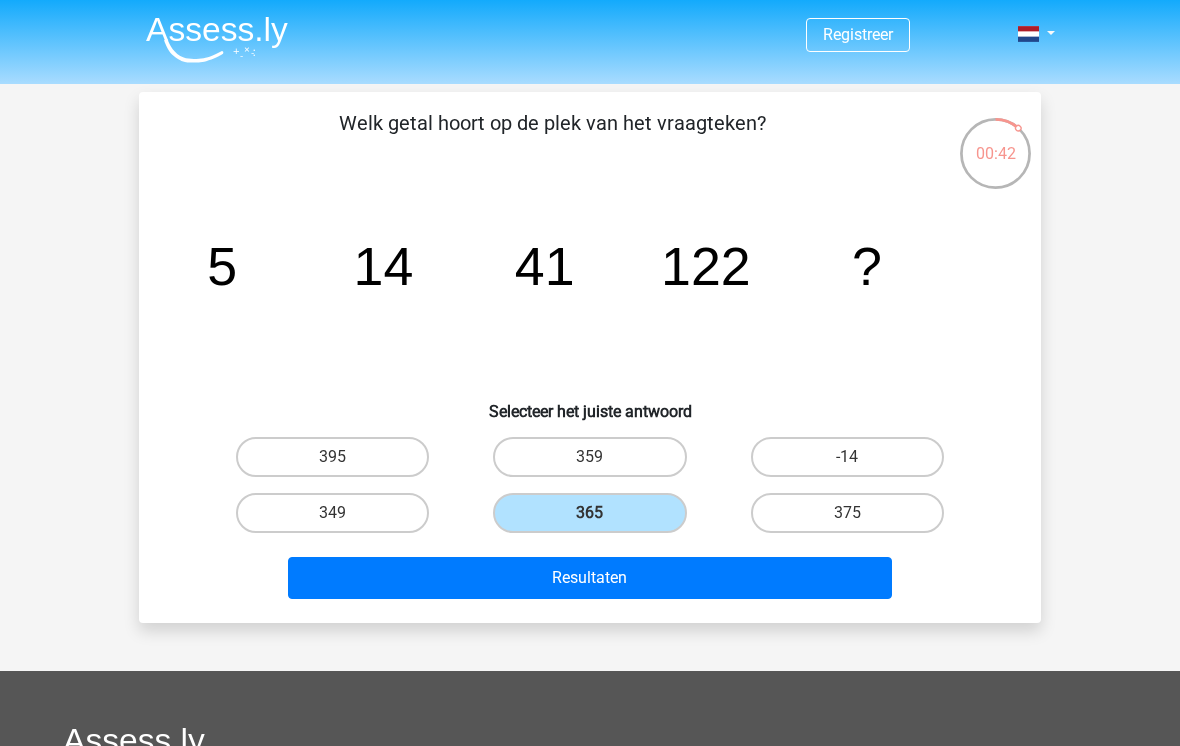 click on "Resultaten" at bounding box center [590, 578] 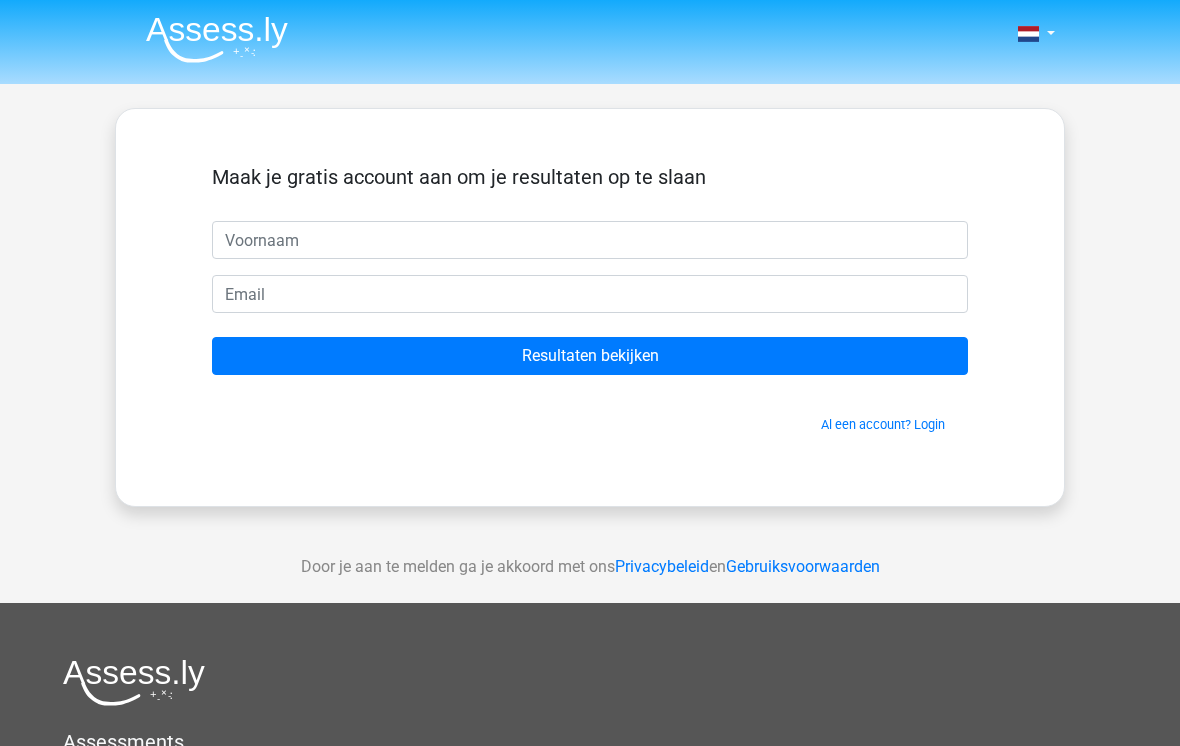 scroll, scrollTop: 0, scrollLeft: 0, axis: both 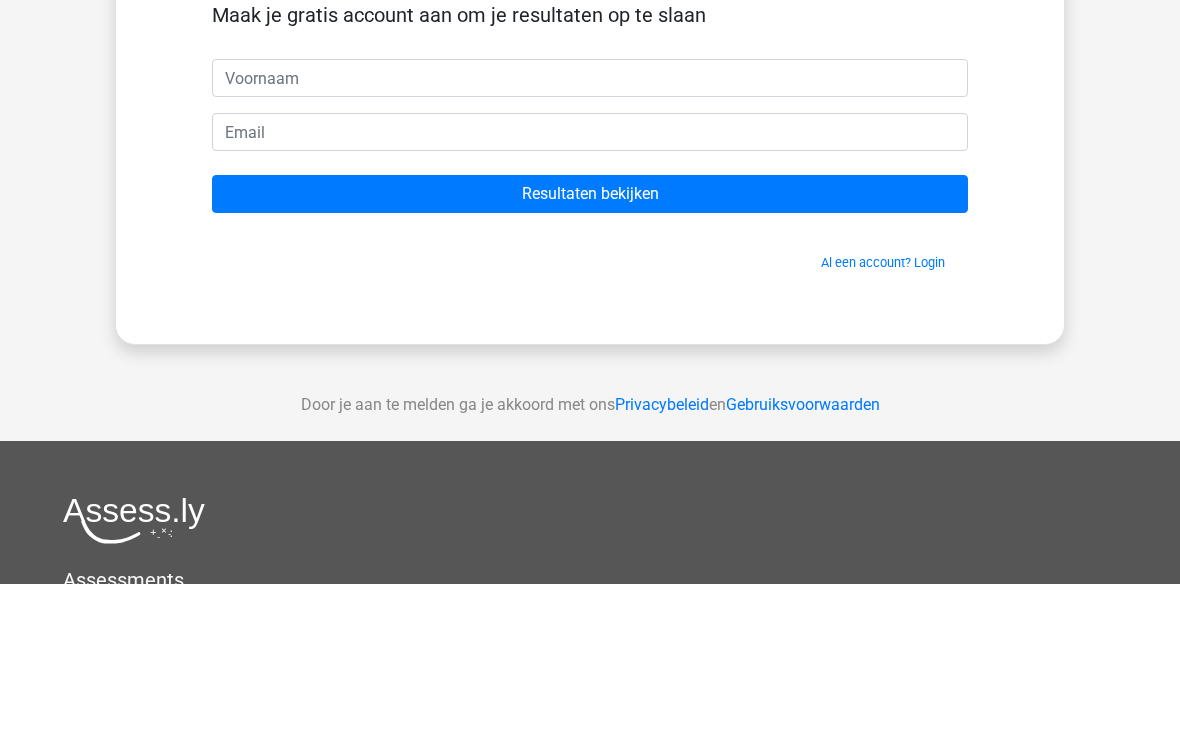 click on "Al een account? Login" at bounding box center [883, 424] 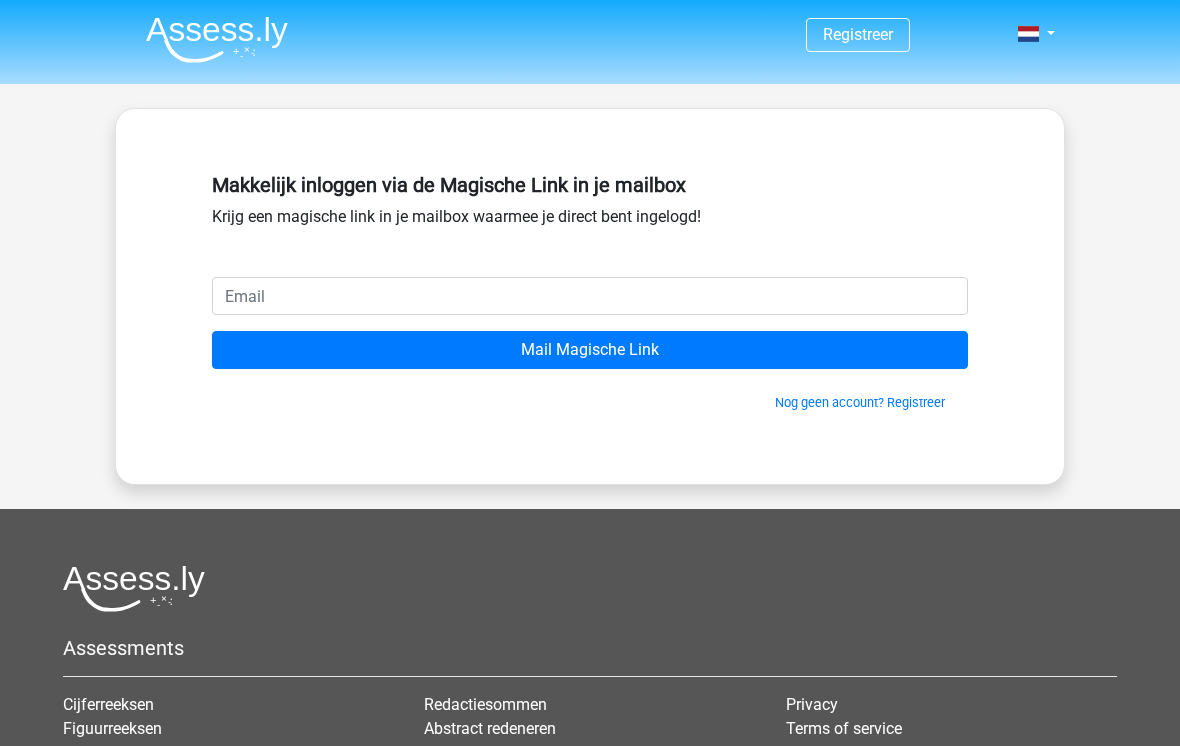 scroll, scrollTop: 0, scrollLeft: 0, axis: both 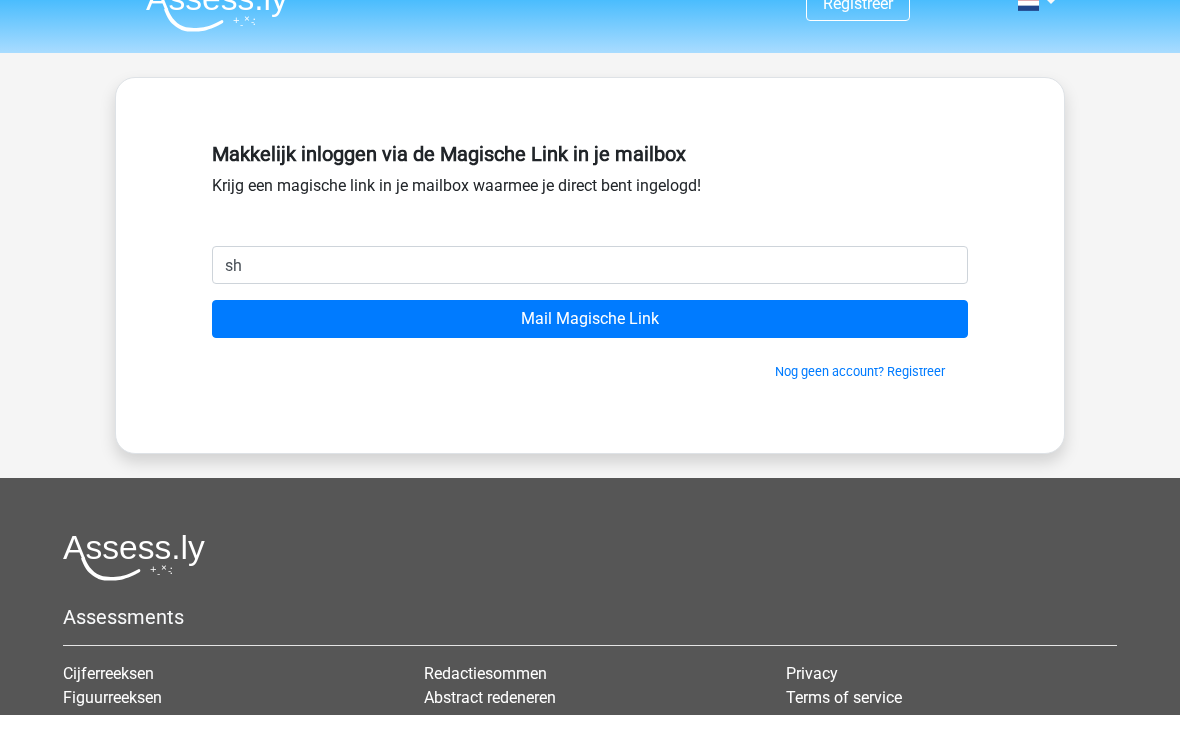 type on "s" 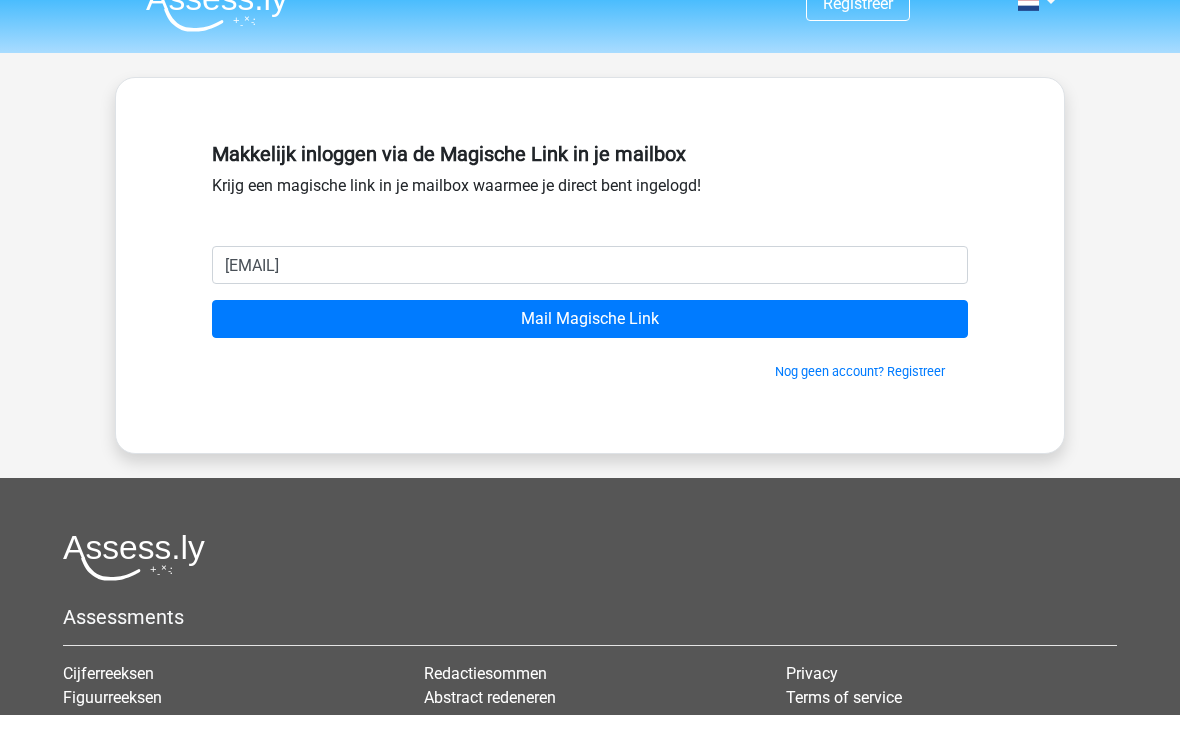 scroll, scrollTop: 31, scrollLeft: 0, axis: vertical 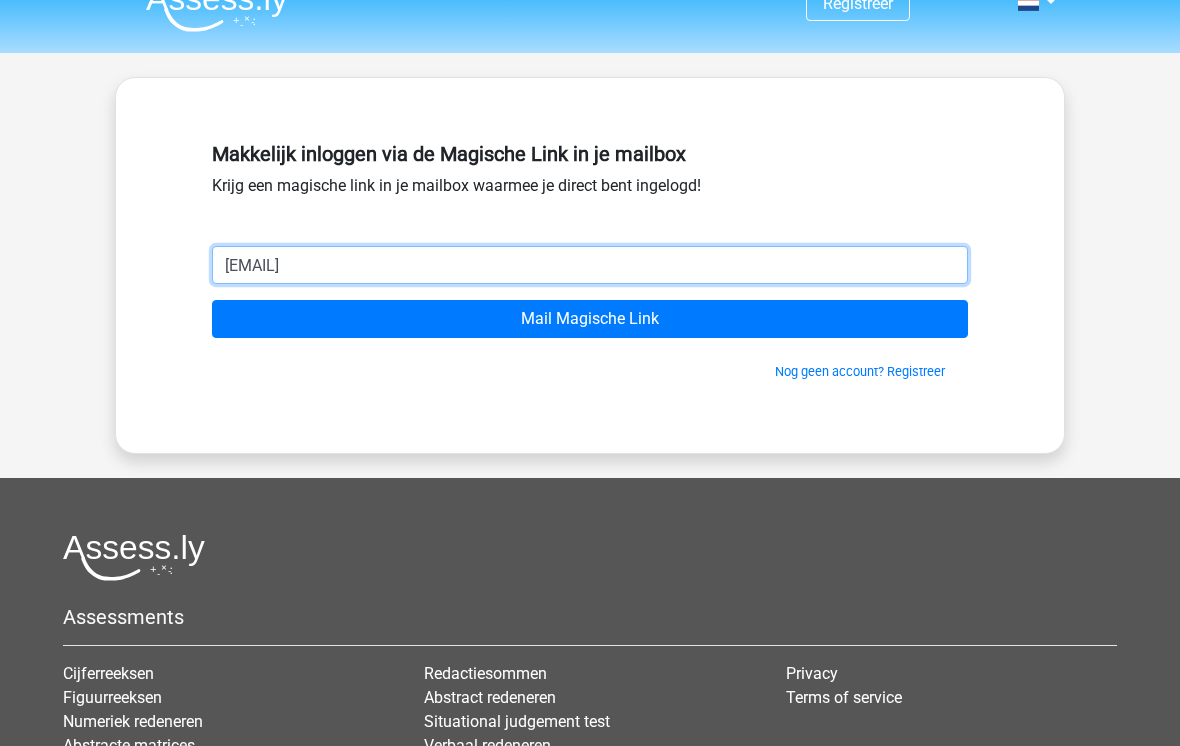 type on "[EMAIL]" 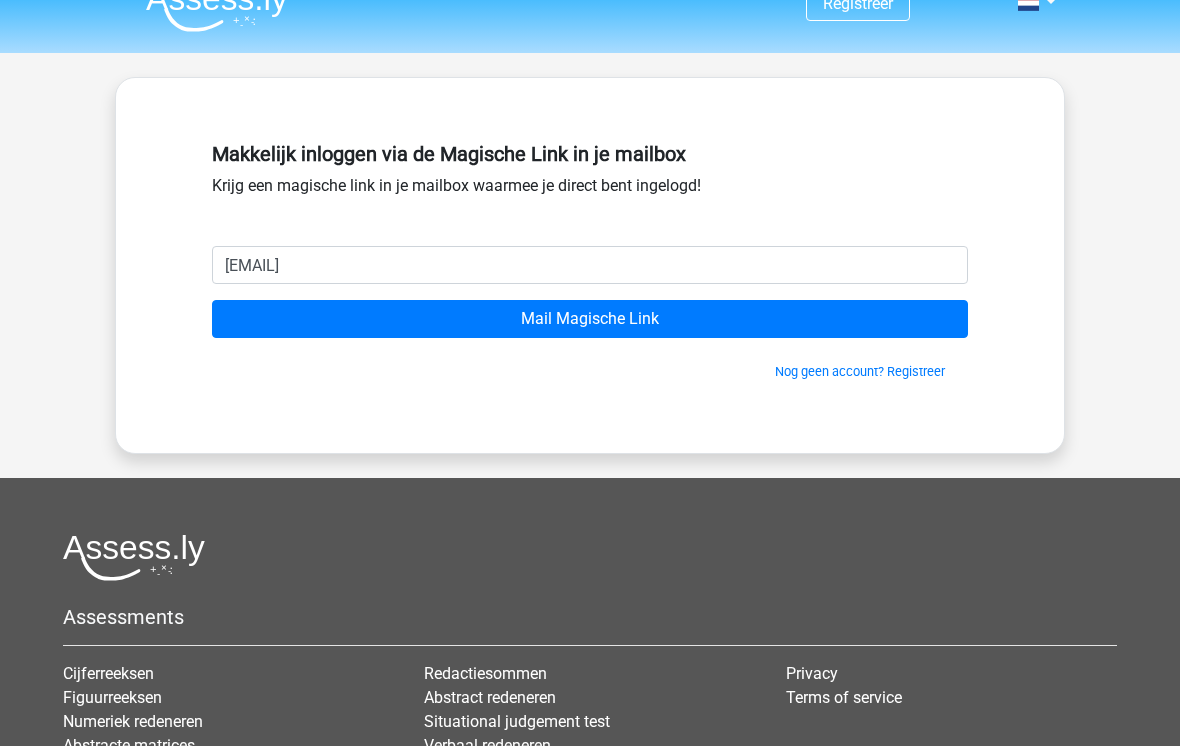 click on "Mail Magische Link" at bounding box center (590, 319) 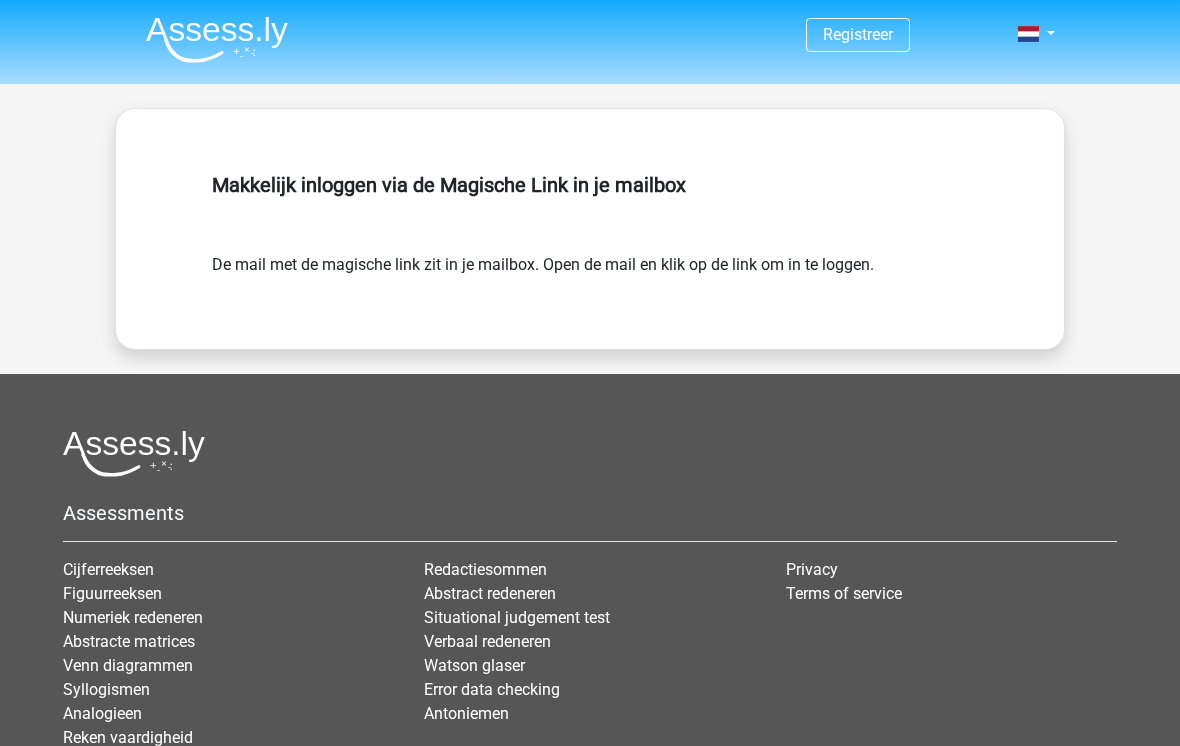 scroll, scrollTop: 0, scrollLeft: 0, axis: both 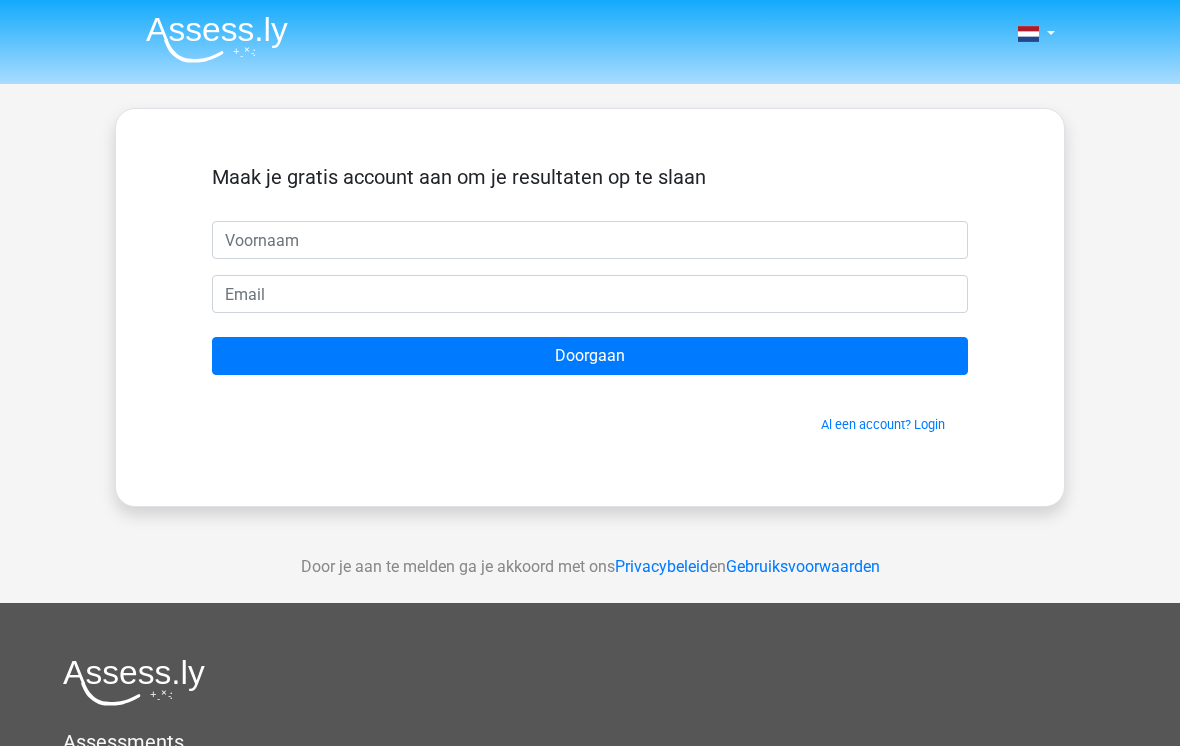 click on "Nederlands
English" at bounding box center [590, 42] 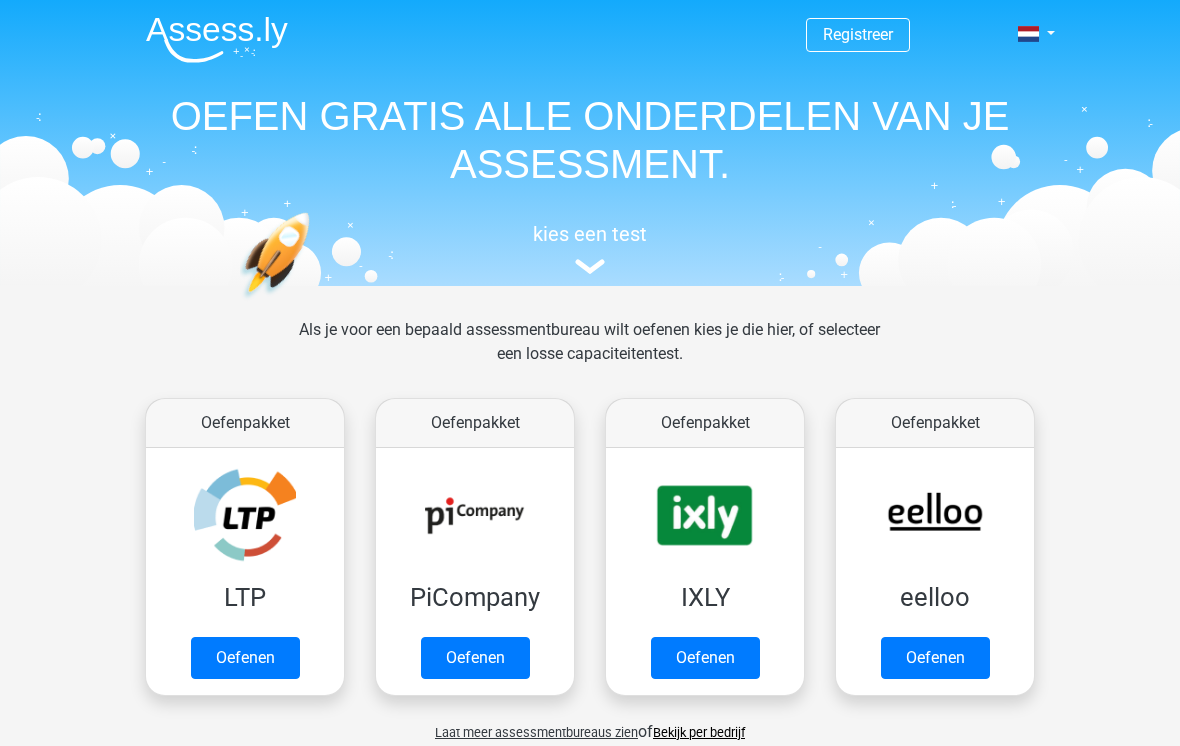 scroll, scrollTop: 0, scrollLeft: 0, axis: both 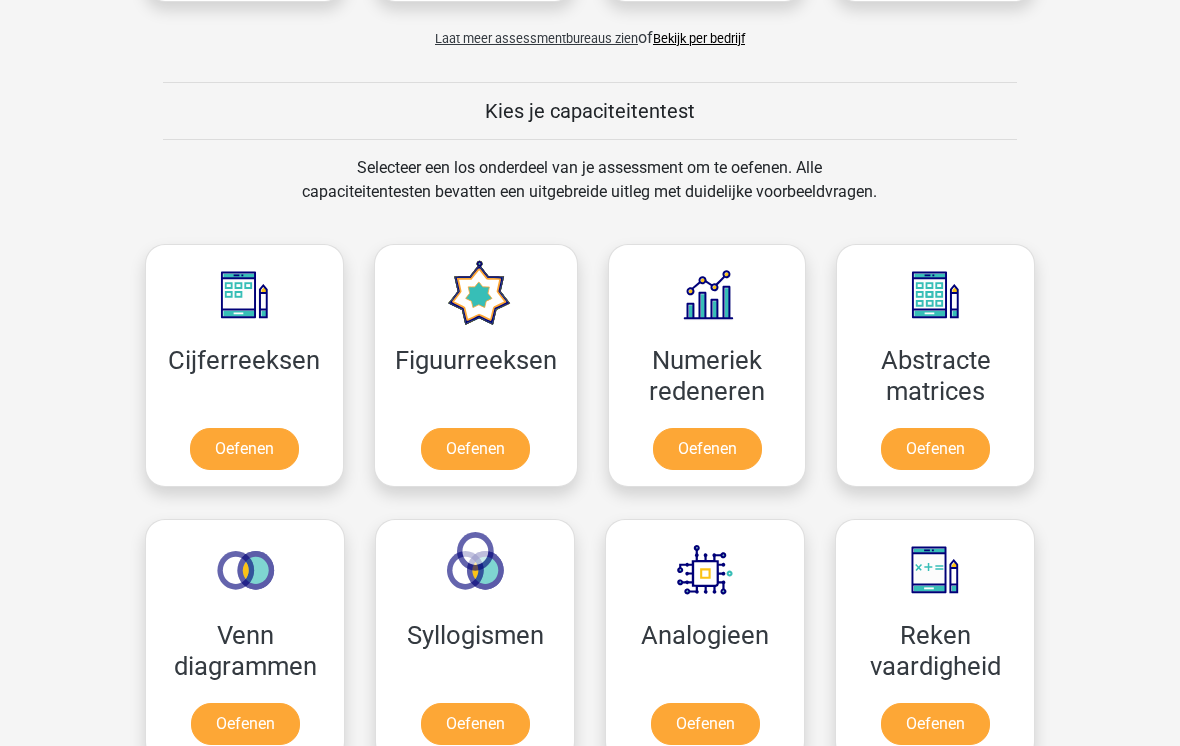 click on "Oefenen" at bounding box center [244, 449] 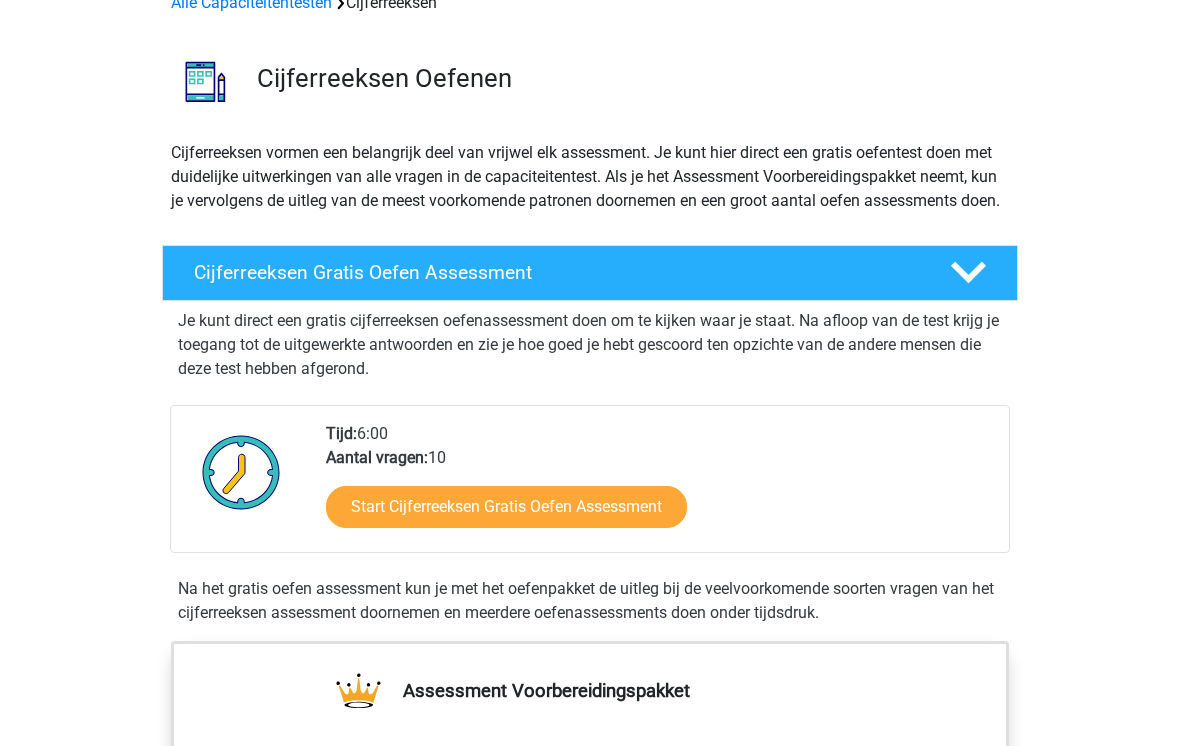 scroll, scrollTop: 0, scrollLeft: 0, axis: both 